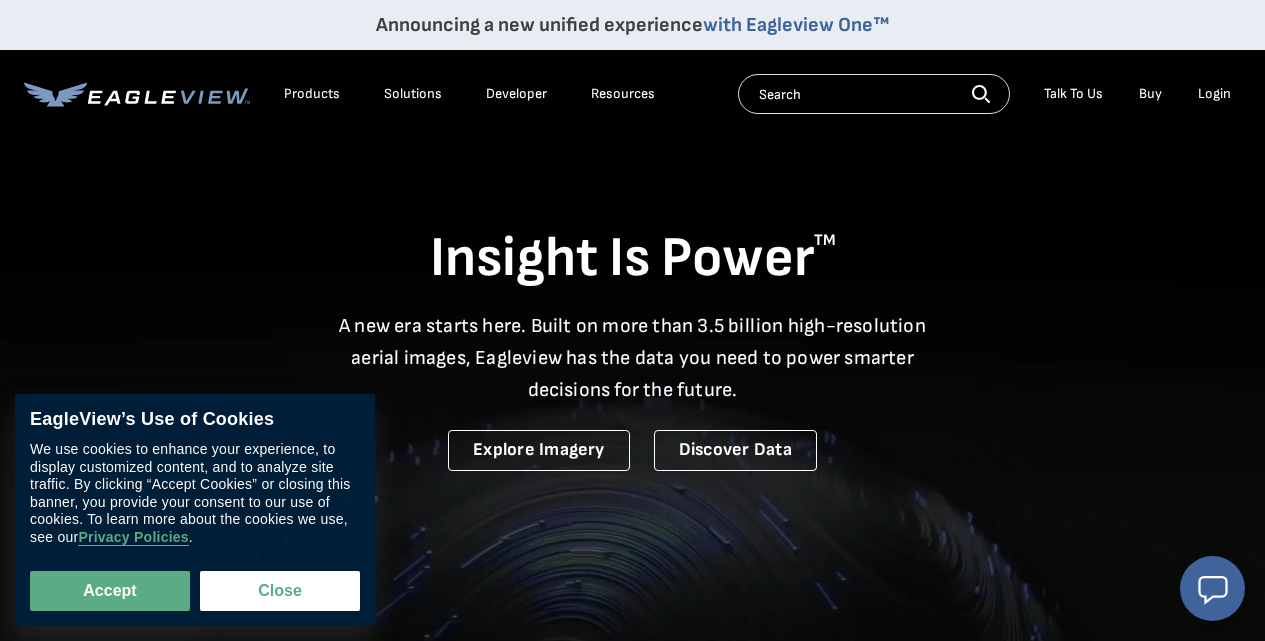 scroll, scrollTop: 0, scrollLeft: 0, axis: both 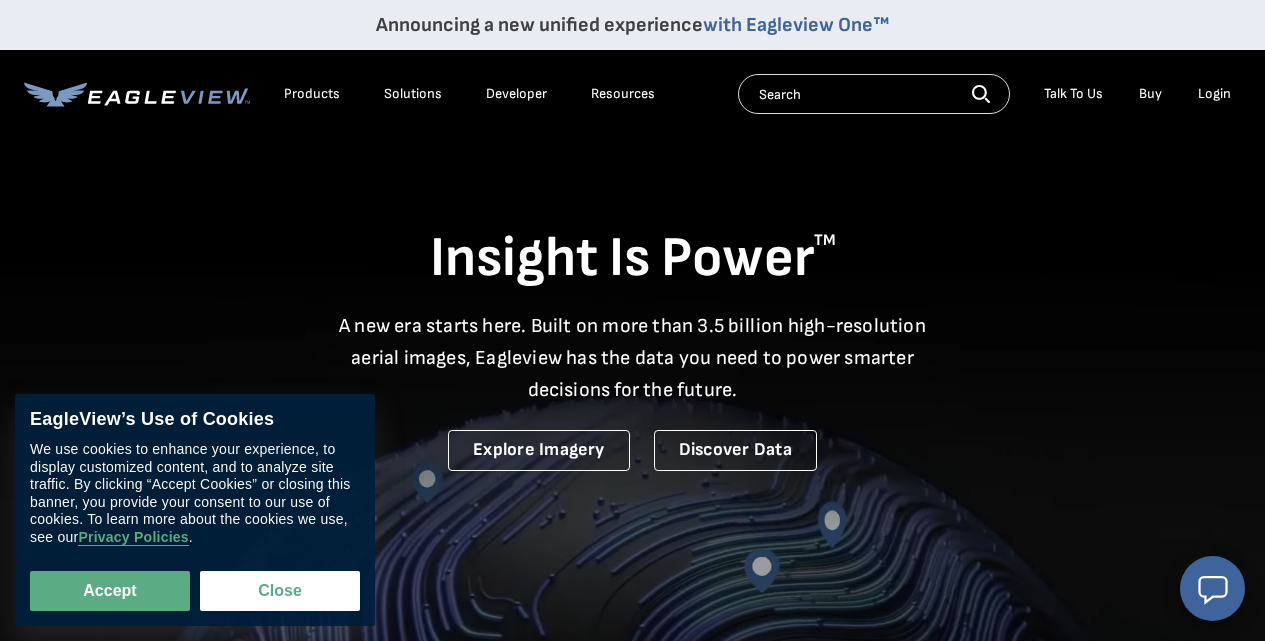 click on "Login" at bounding box center [1214, 94] 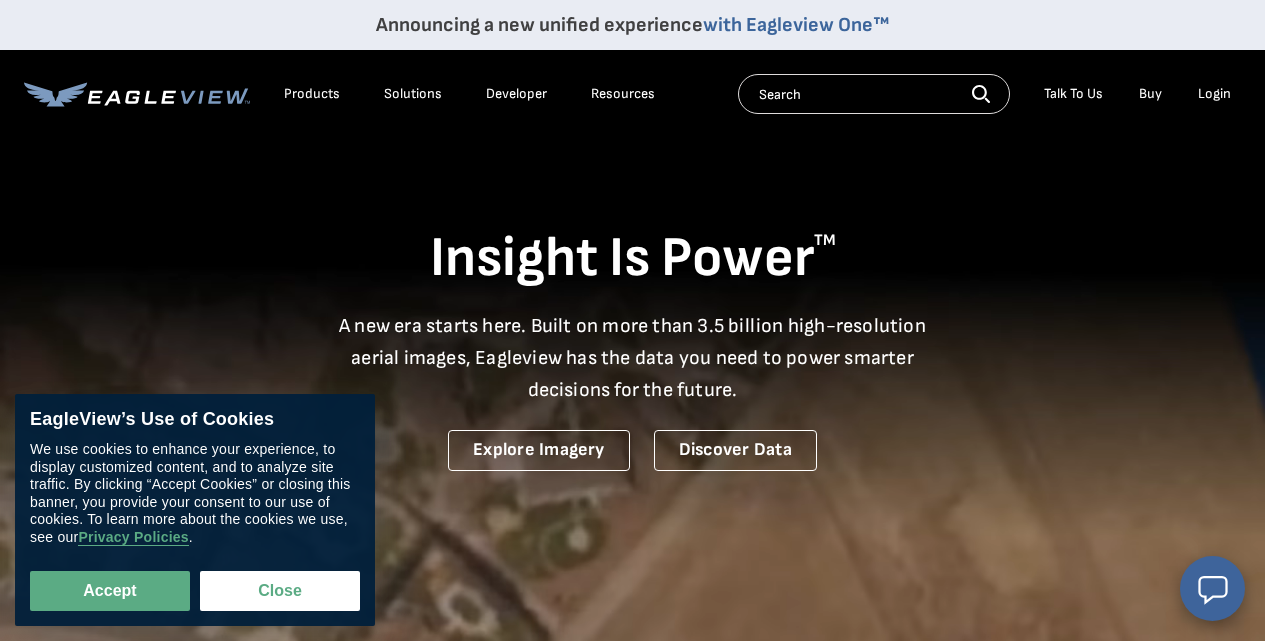 click on "Login" at bounding box center [1214, 94] 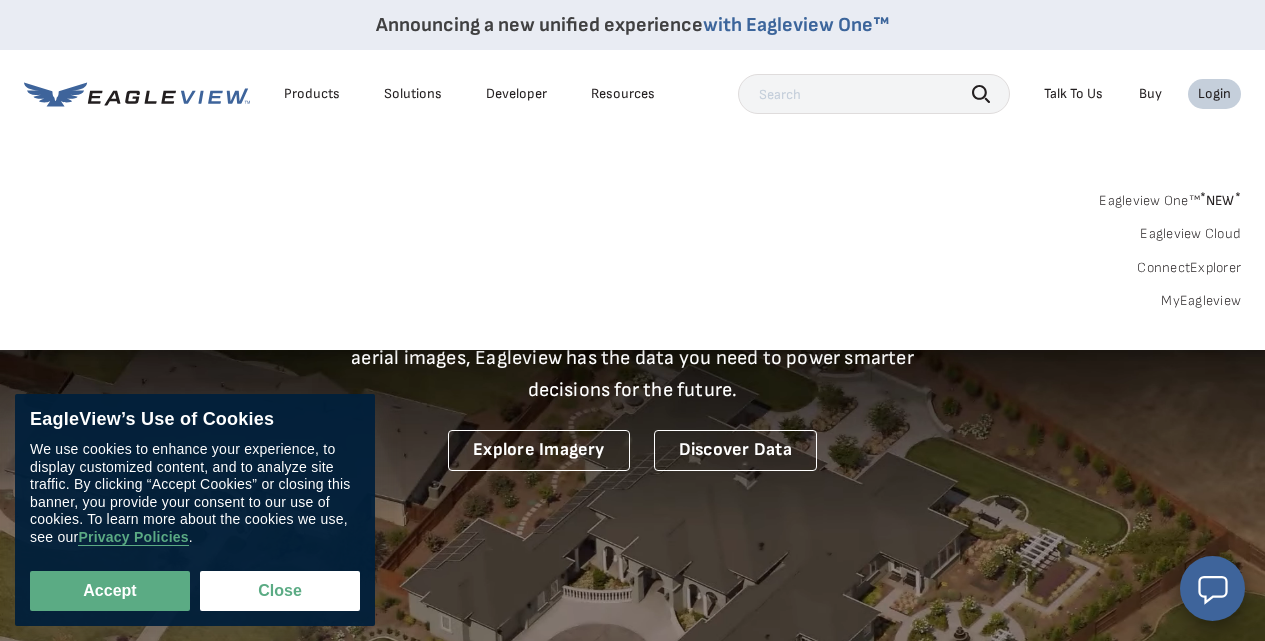 click on "MyEagleview" at bounding box center [1201, 301] 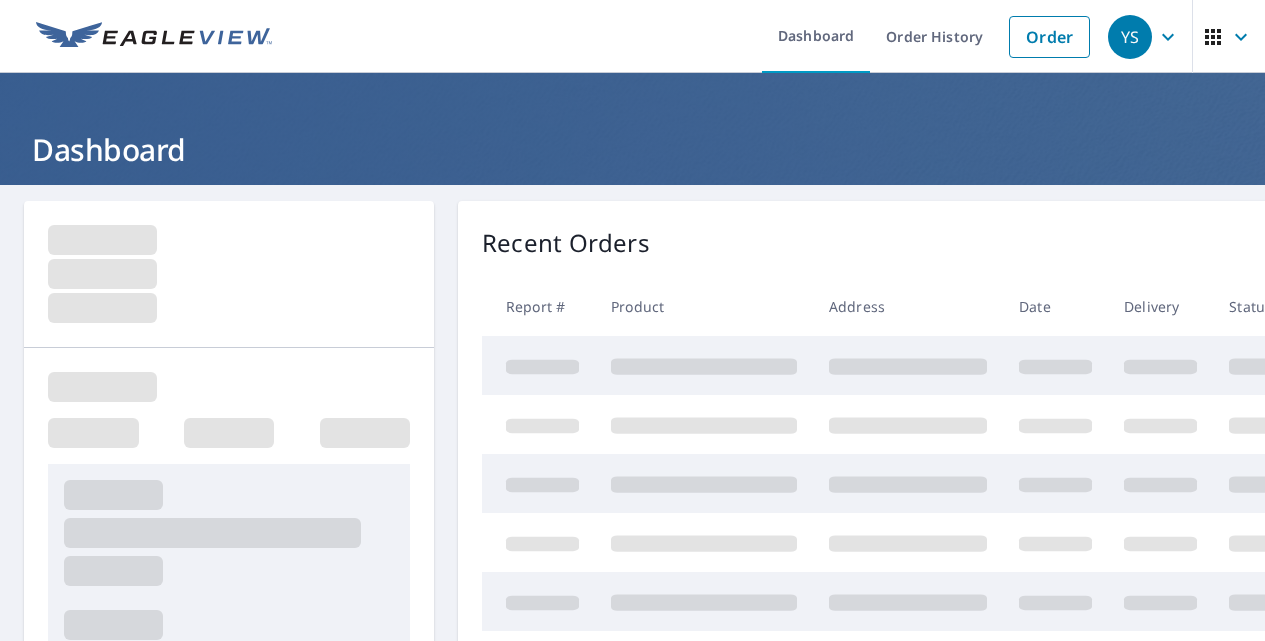 scroll, scrollTop: 0, scrollLeft: 0, axis: both 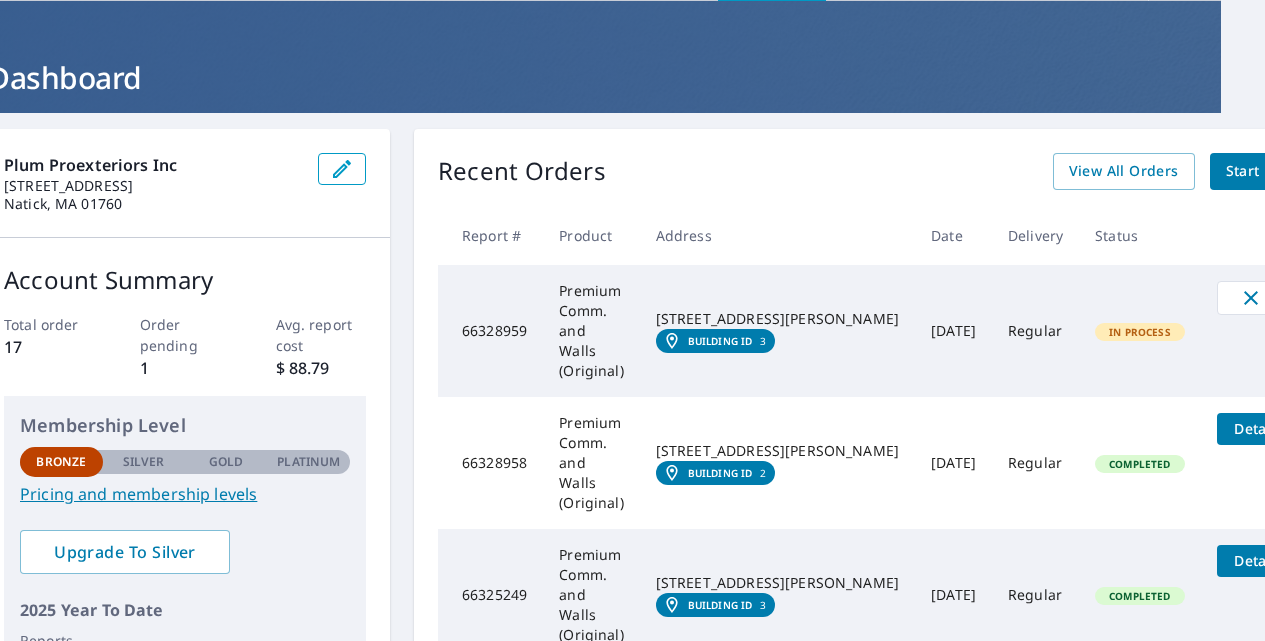 click 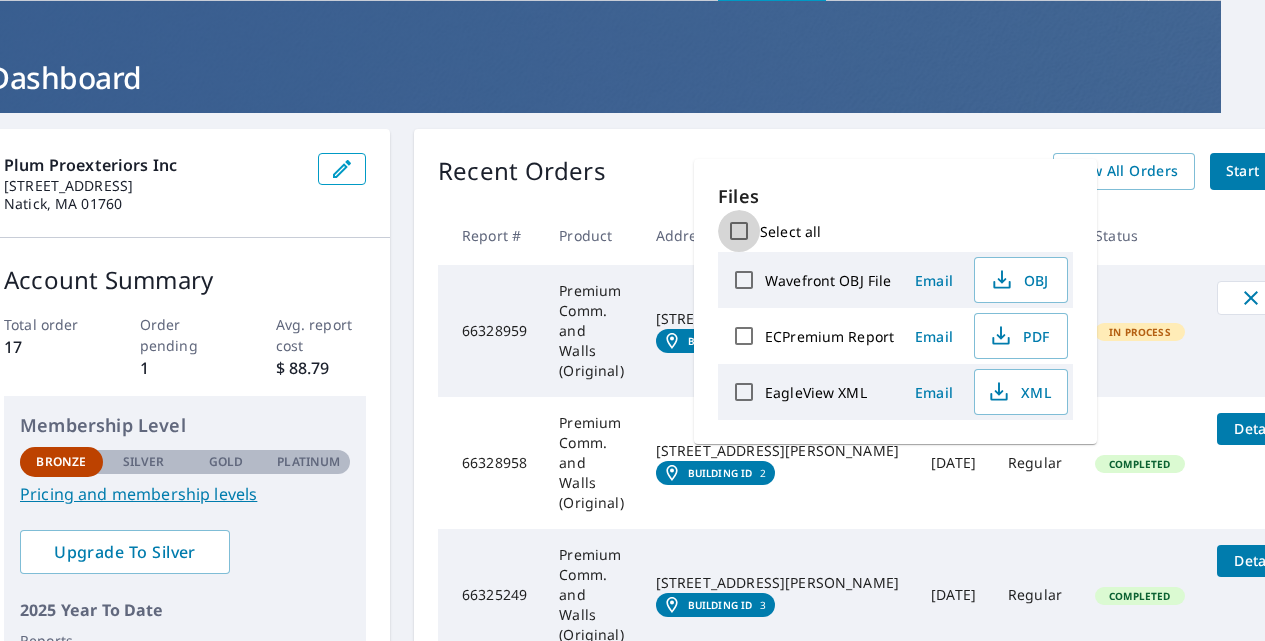 click on "Select all" at bounding box center (739, 231) 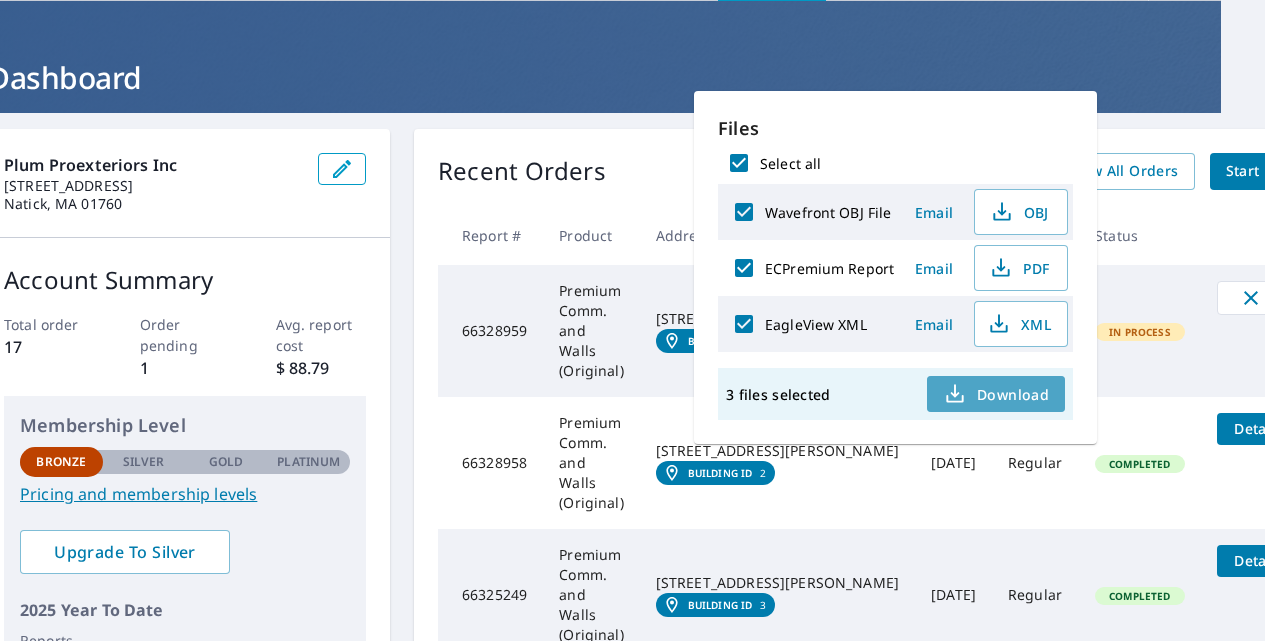 click on "Download" at bounding box center (996, 394) 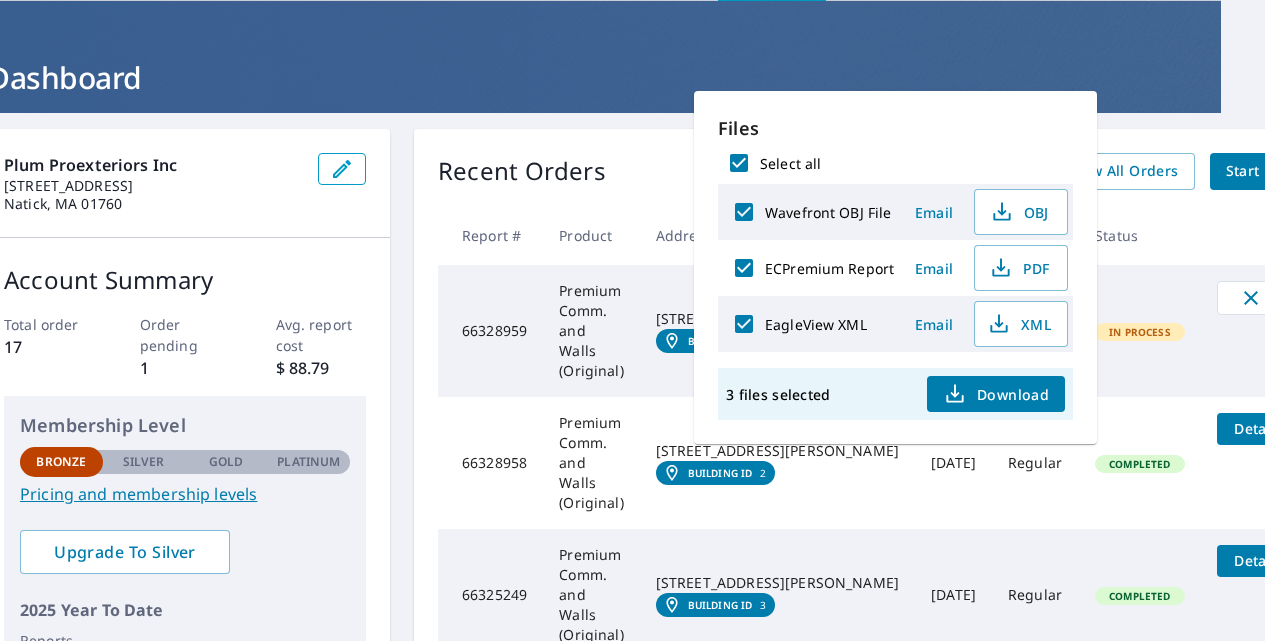 drag, startPoint x: 524, startPoint y: 165, endPoint x: 526, endPoint y: 176, distance: 11.18034 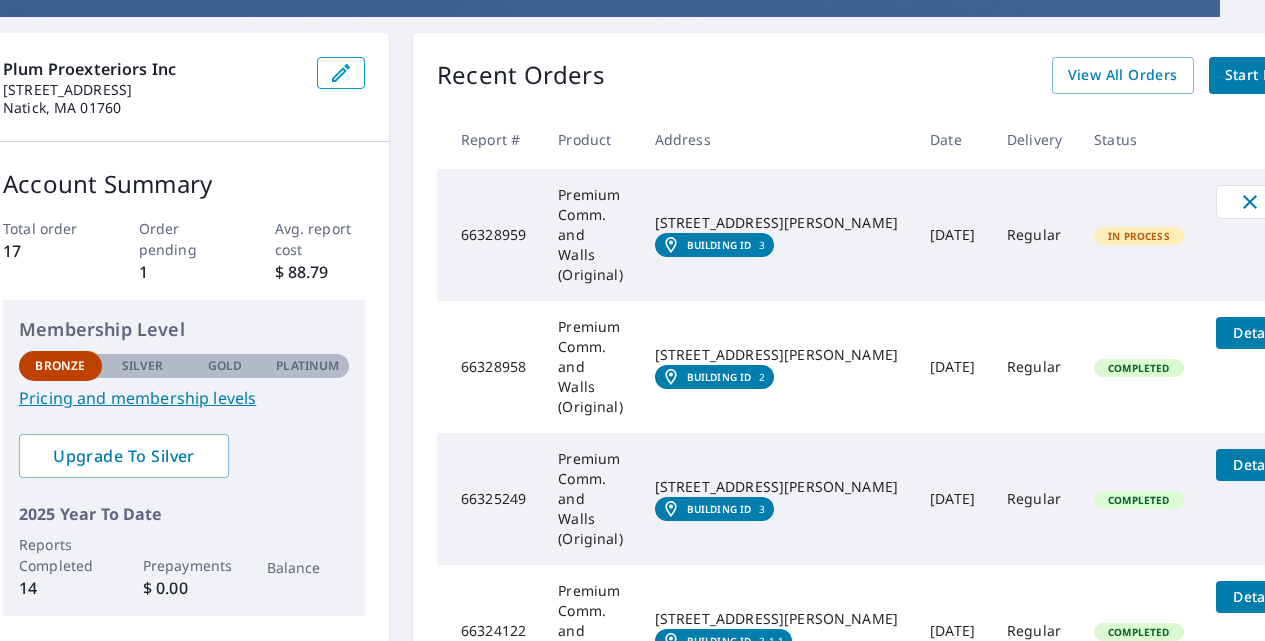 scroll, scrollTop: 168, scrollLeft: 44, axis: both 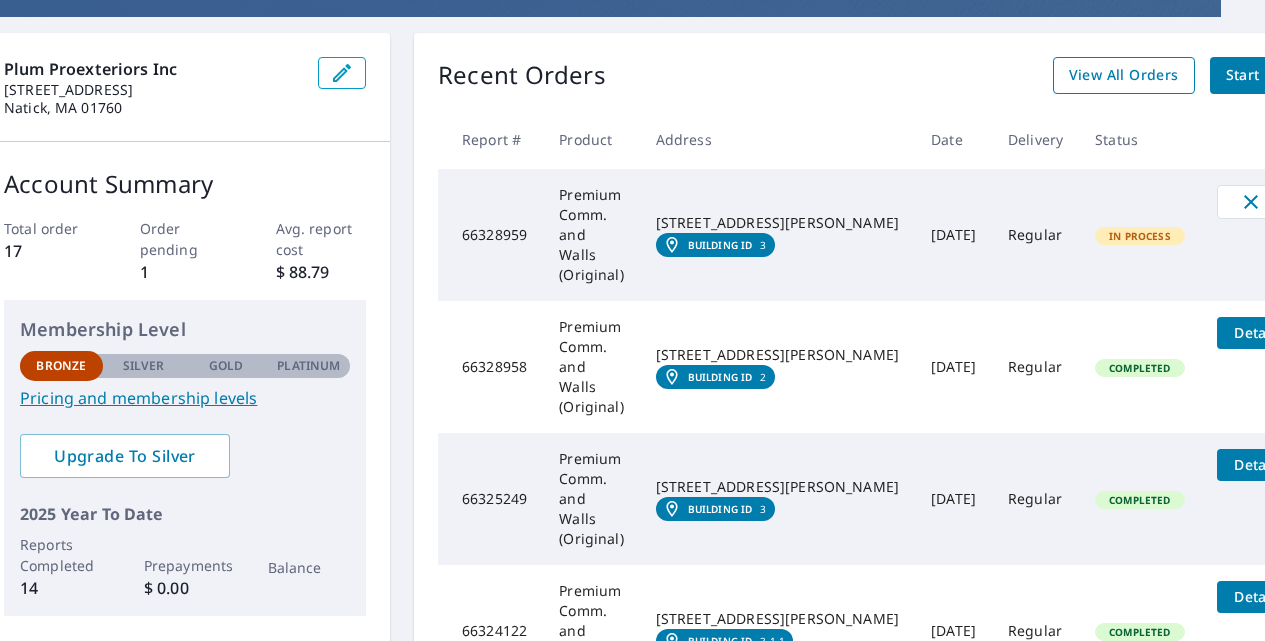 click on "View All Orders" at bounding box center (1124, 75) 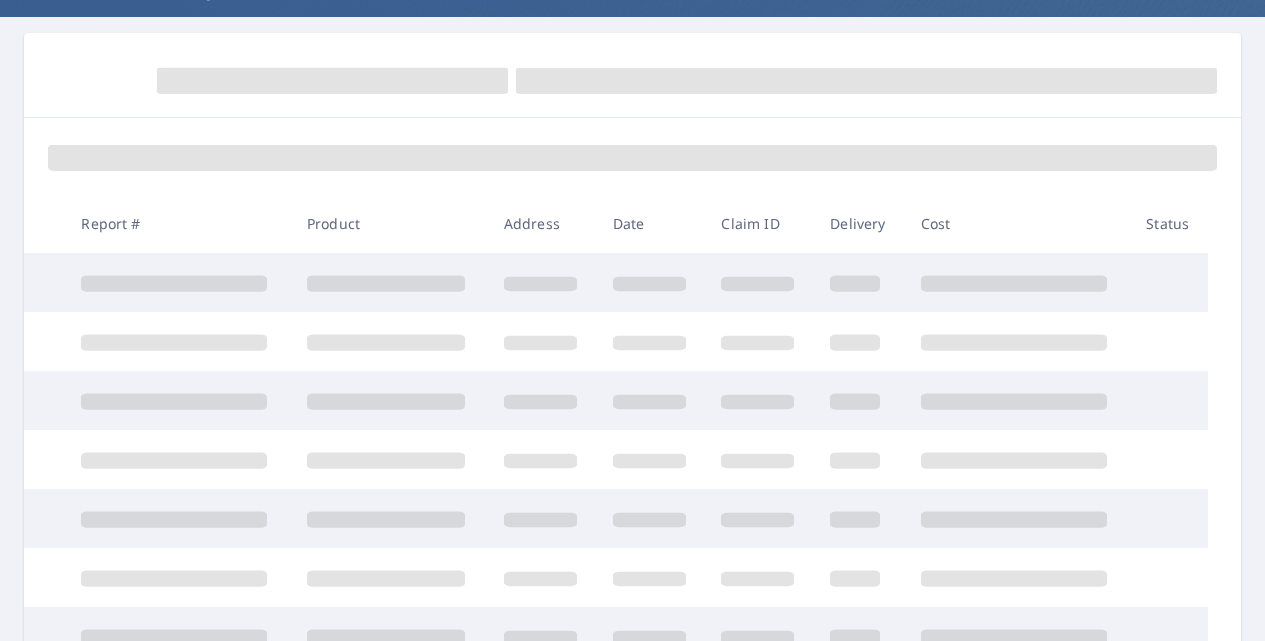 scroll, scrollTop: 168, scrollLeft: 0, axis: vertical 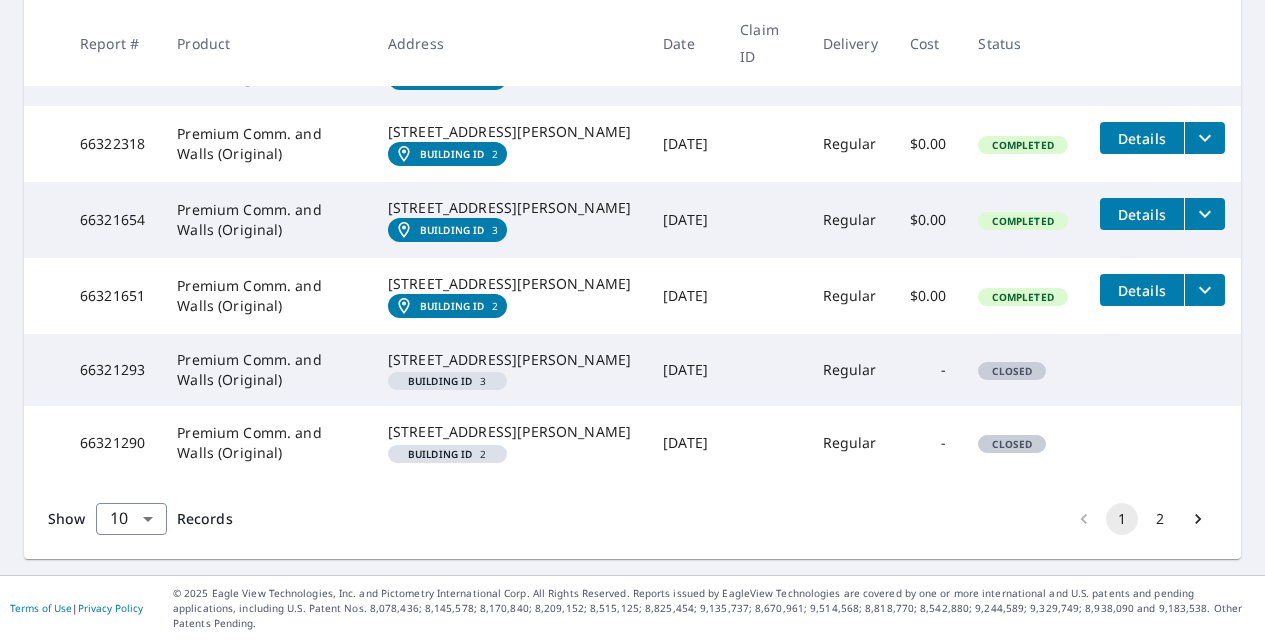 click 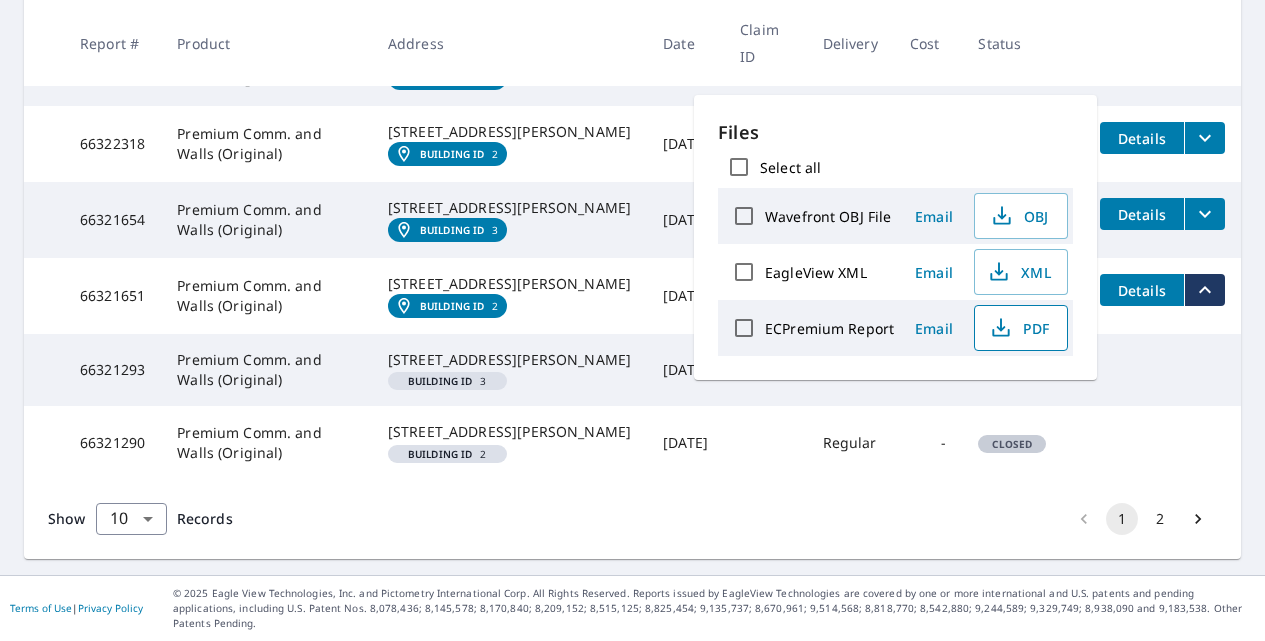 click 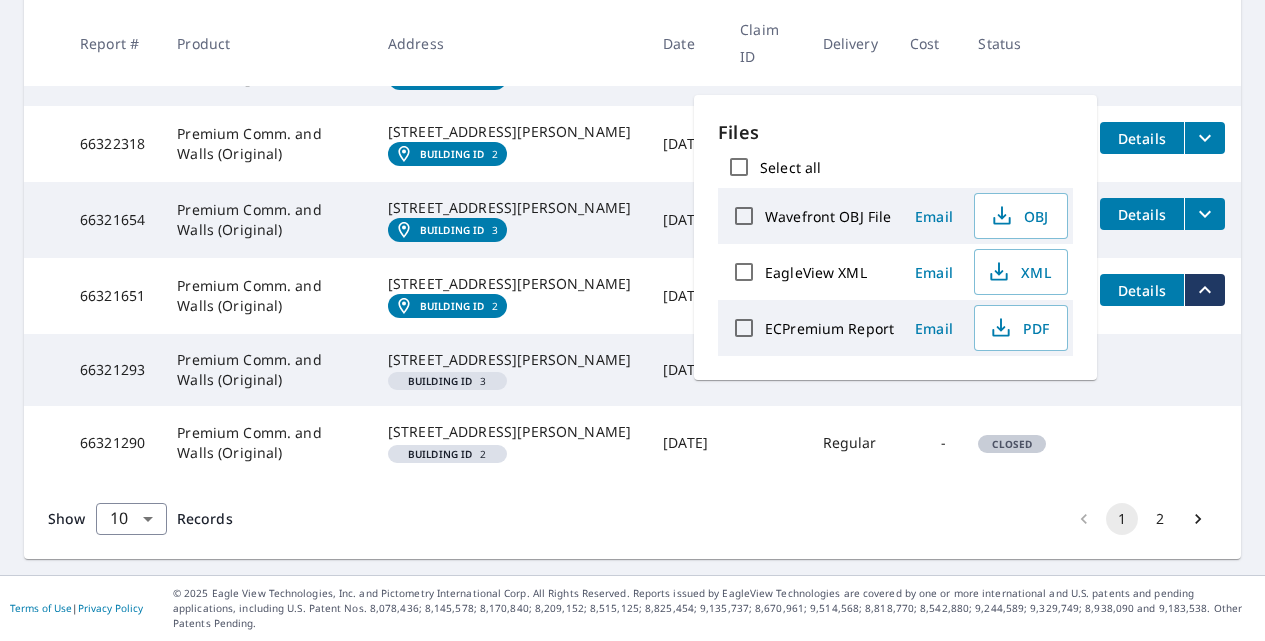 drag, startPoint x: 1082, startPoint y: 412, endPoint x: 1093, endPoint y: 412, distance: 11 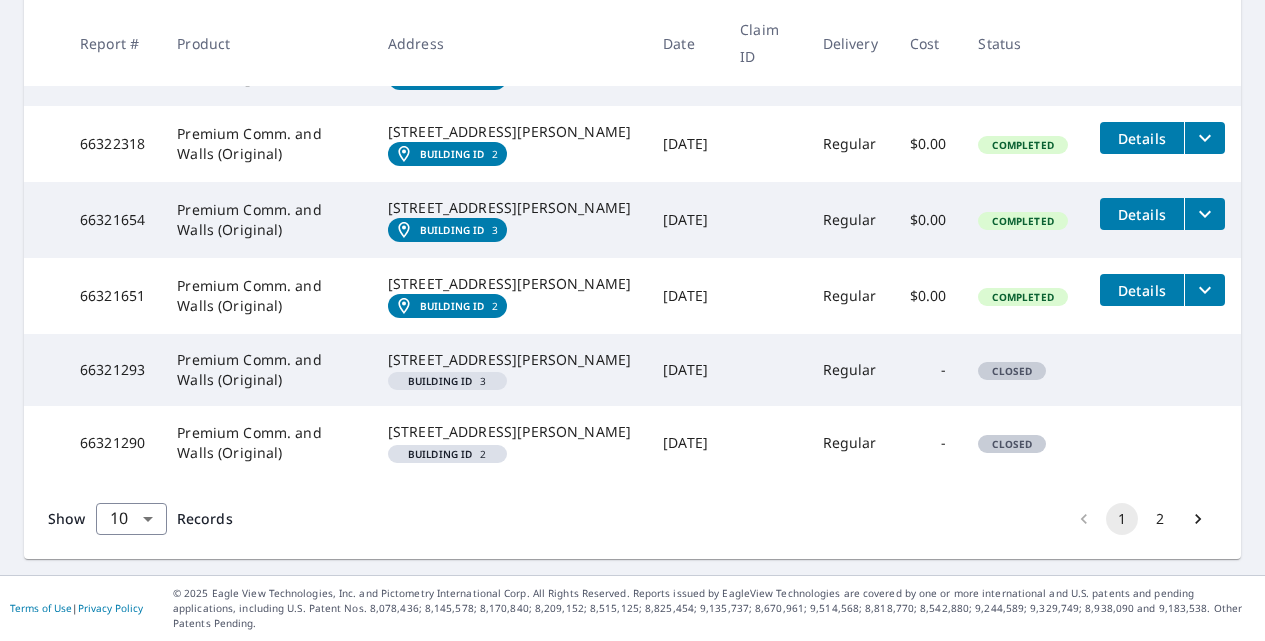 click 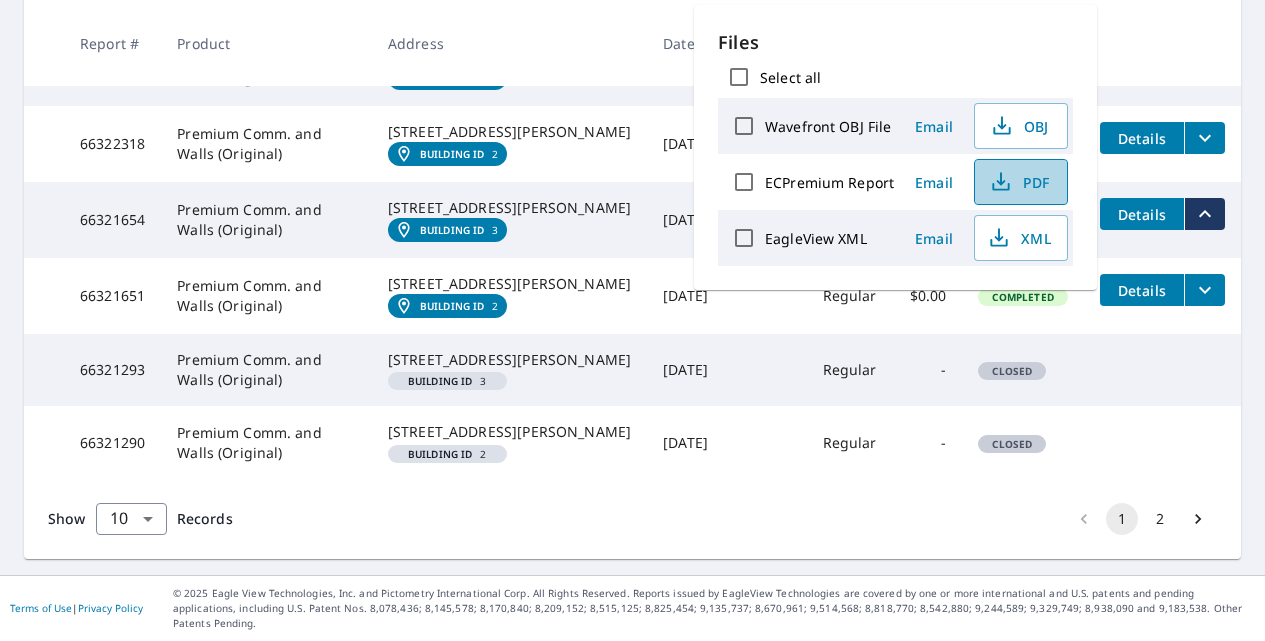 click on "PDF" at bounding box center [1019, 182] 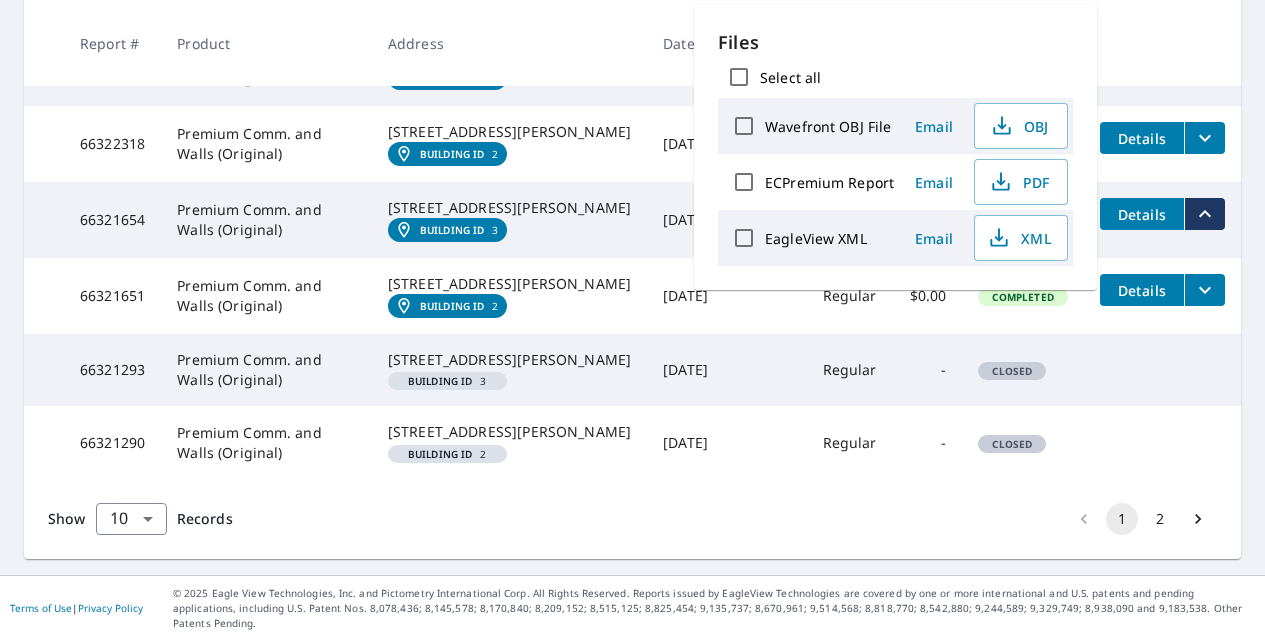 click on "Completed" at bounding box center [1023, 220] 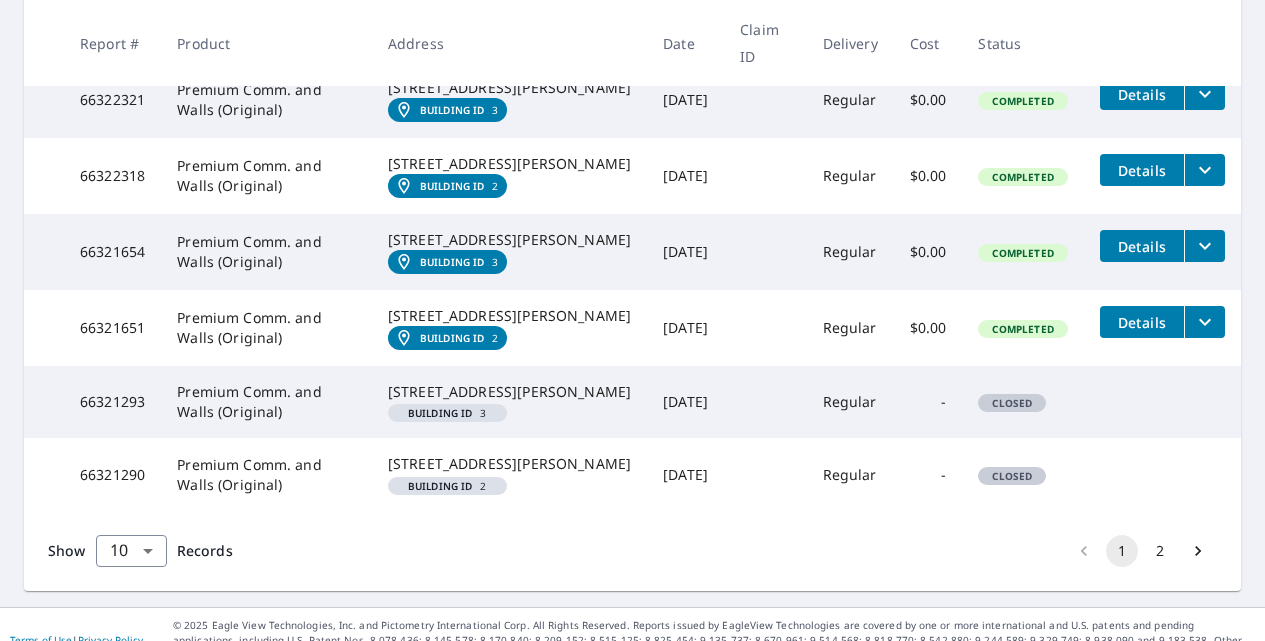 scroll, scrollTop: 711, scrollLeft: 0, axis: vertical 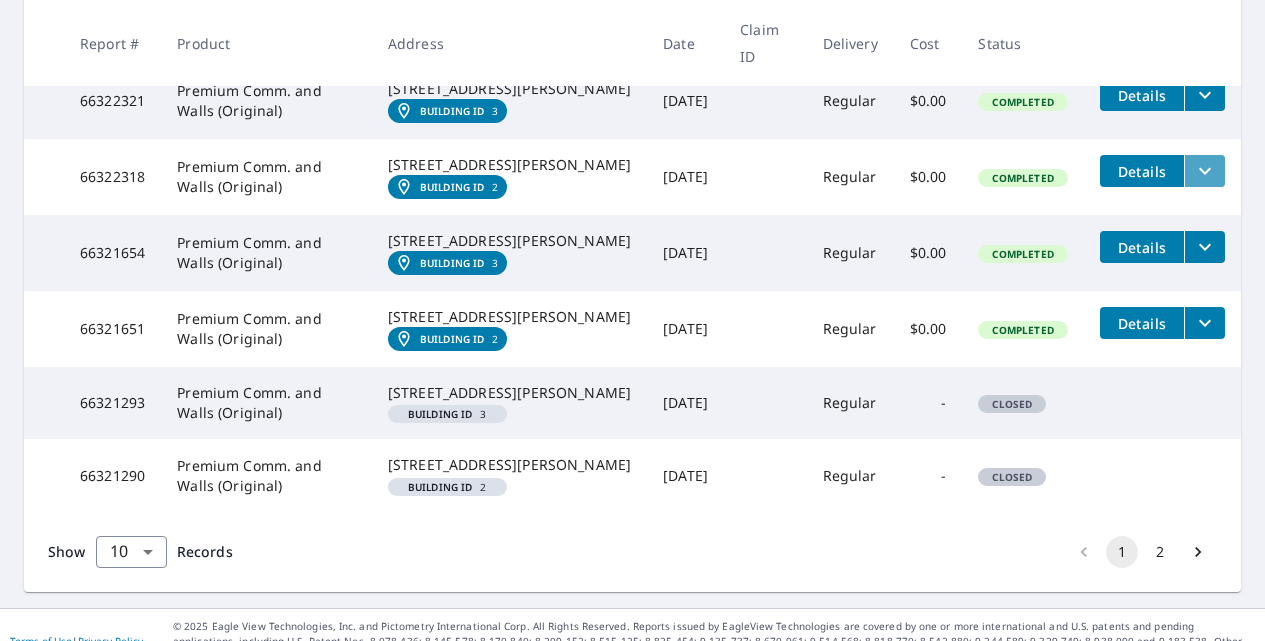 click 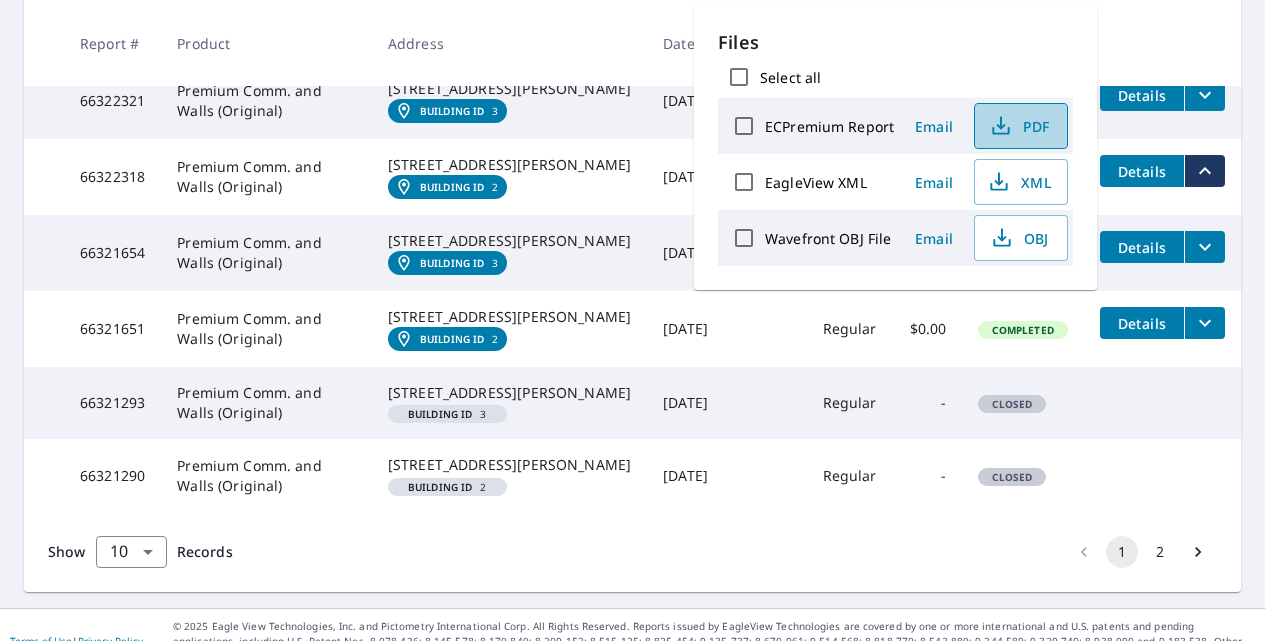 click on "PDF" at bounding box center (1019, 126) 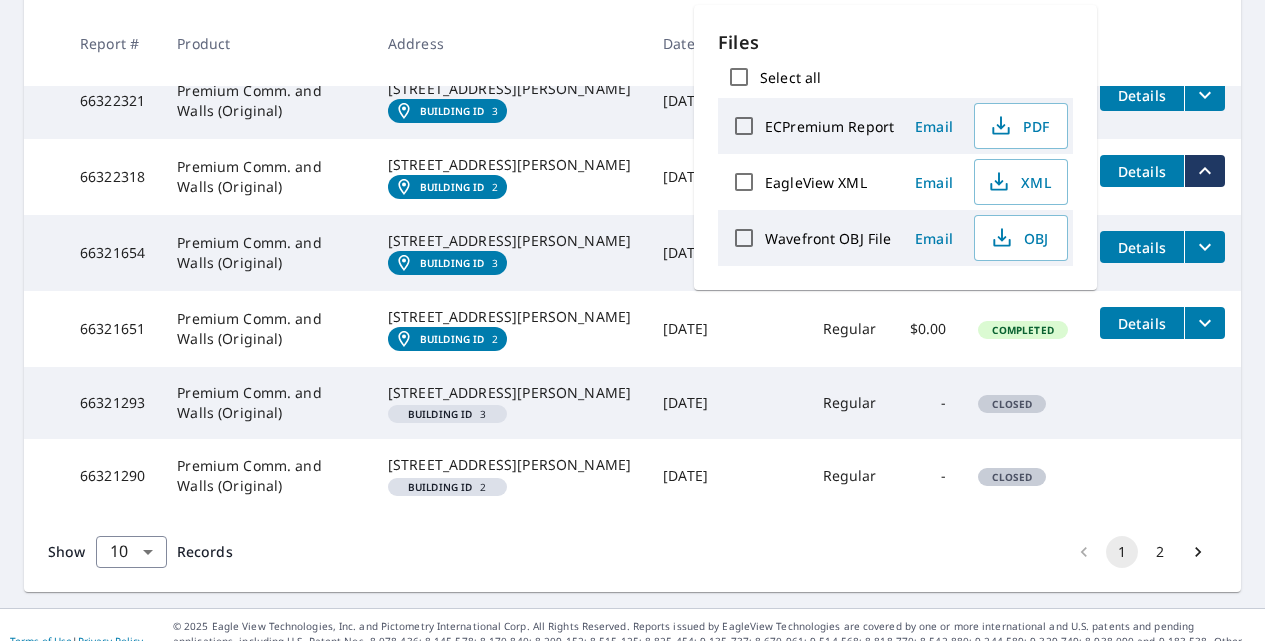 click 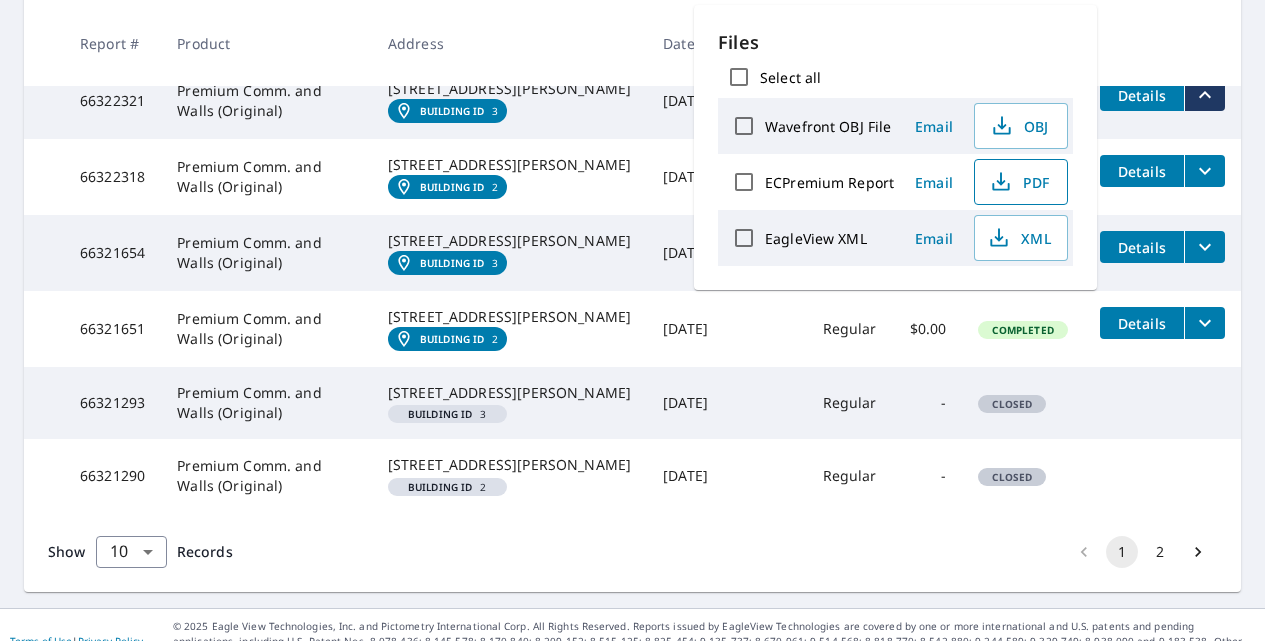 click on "PDF" at bounding box center (1019, 182) 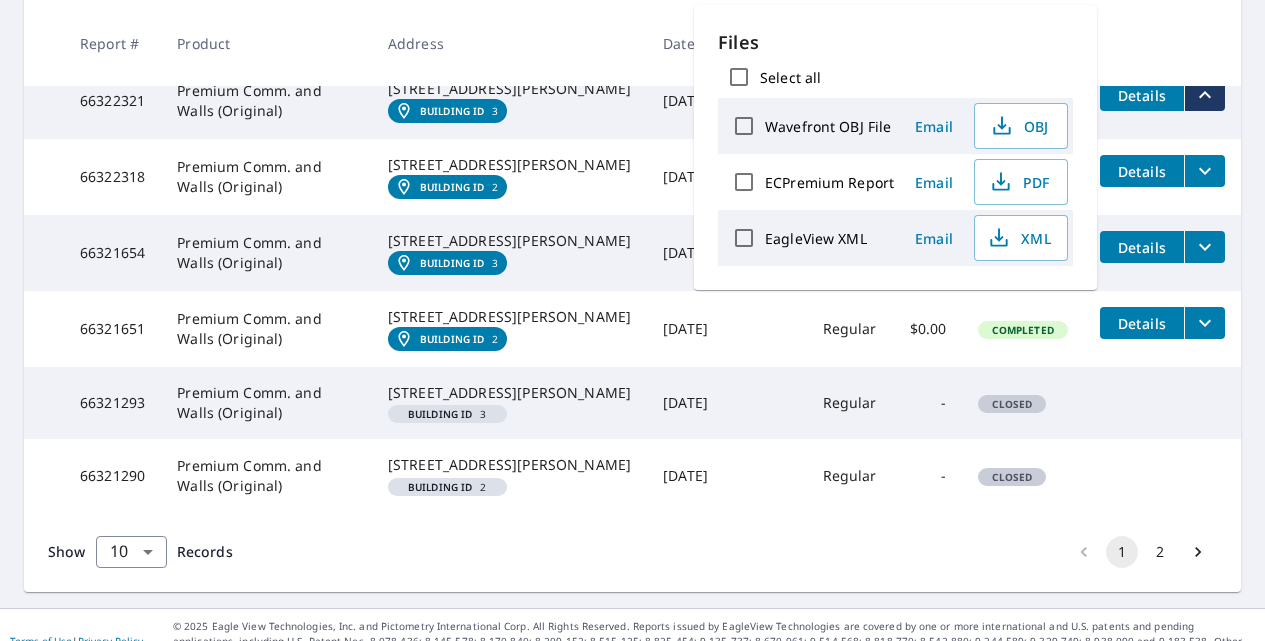 click on "Completed" at bounding box center (1023, 177) 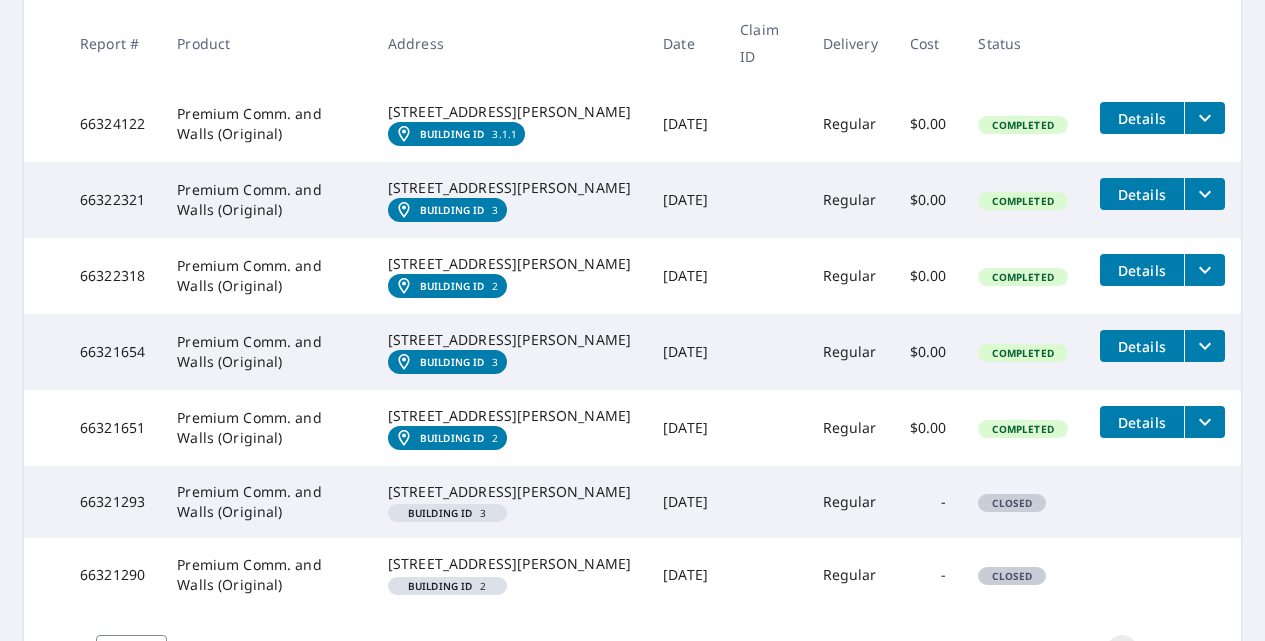 scroll, scrollTop: 591, scrollLeft: 0, axis: vertical 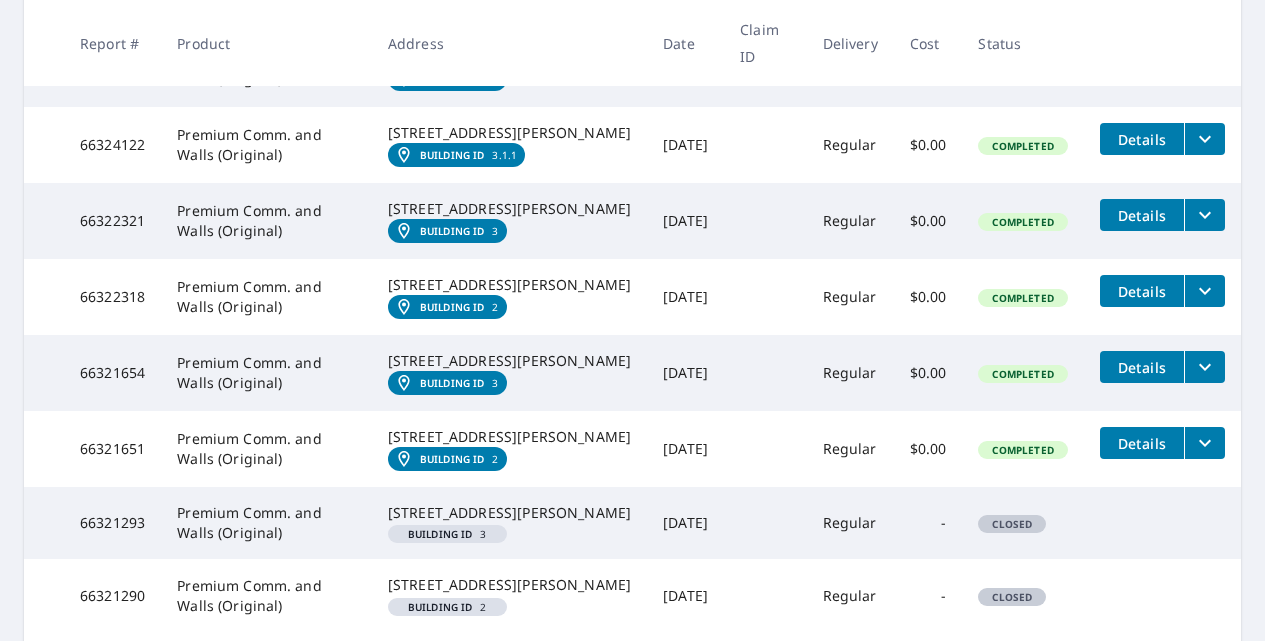 click 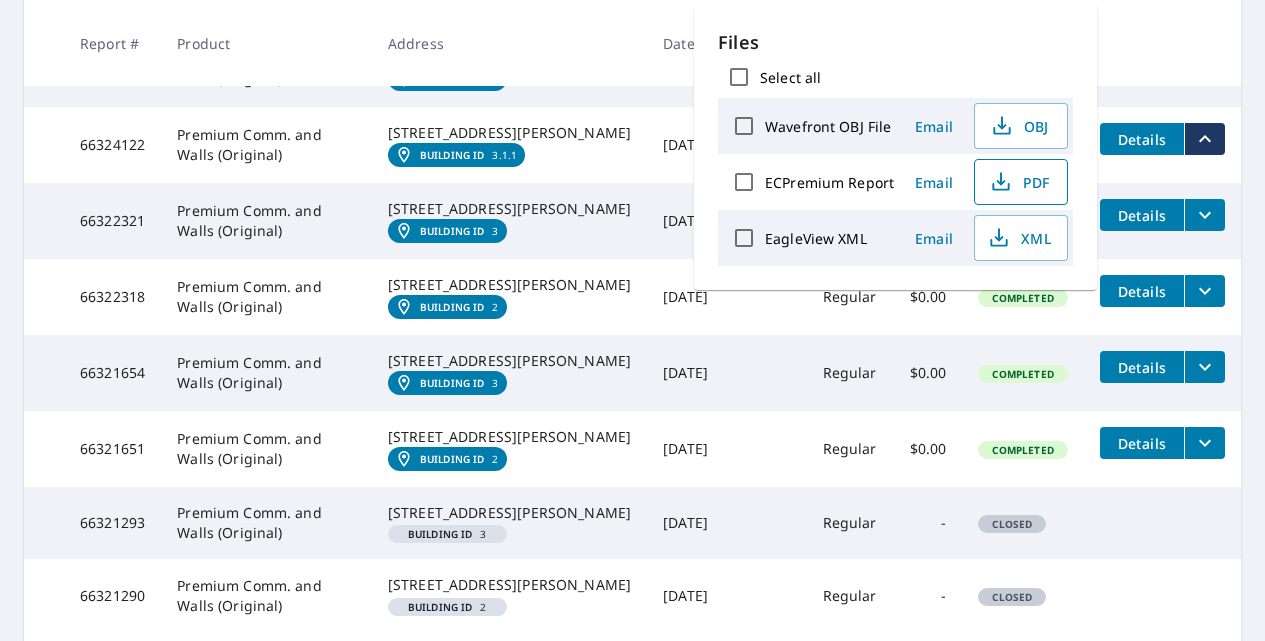 click on "PDF" at bounding box center (1019, 182) 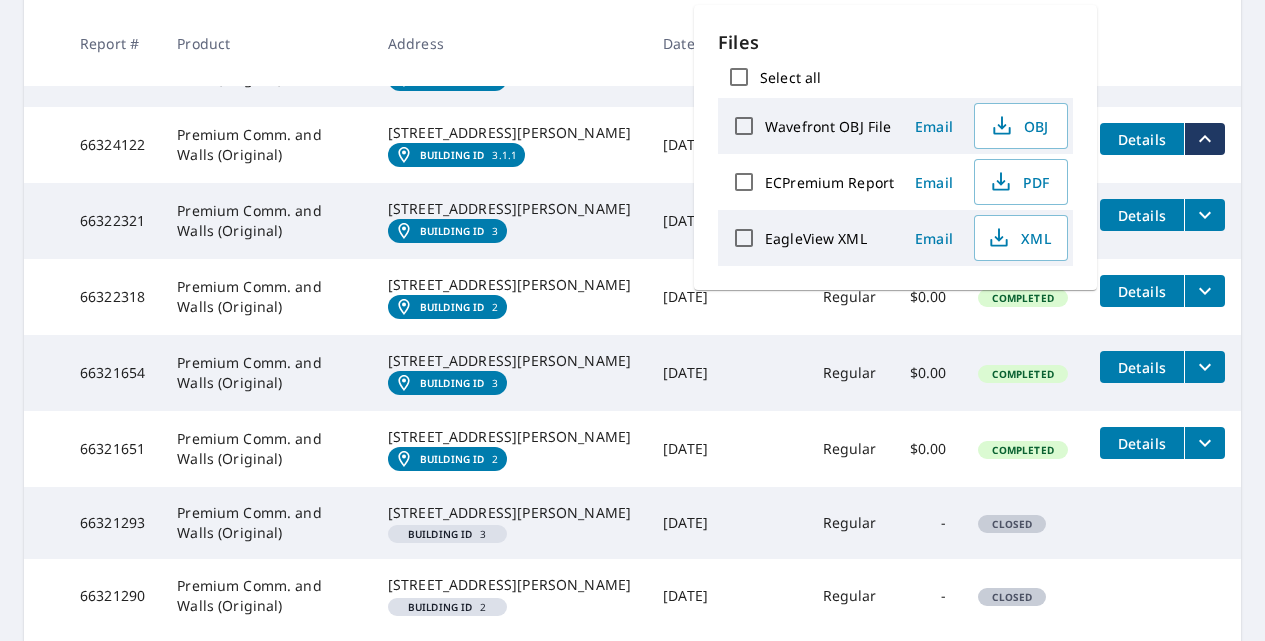 click on "ECPremium Report" at bounding box center (829, 182) 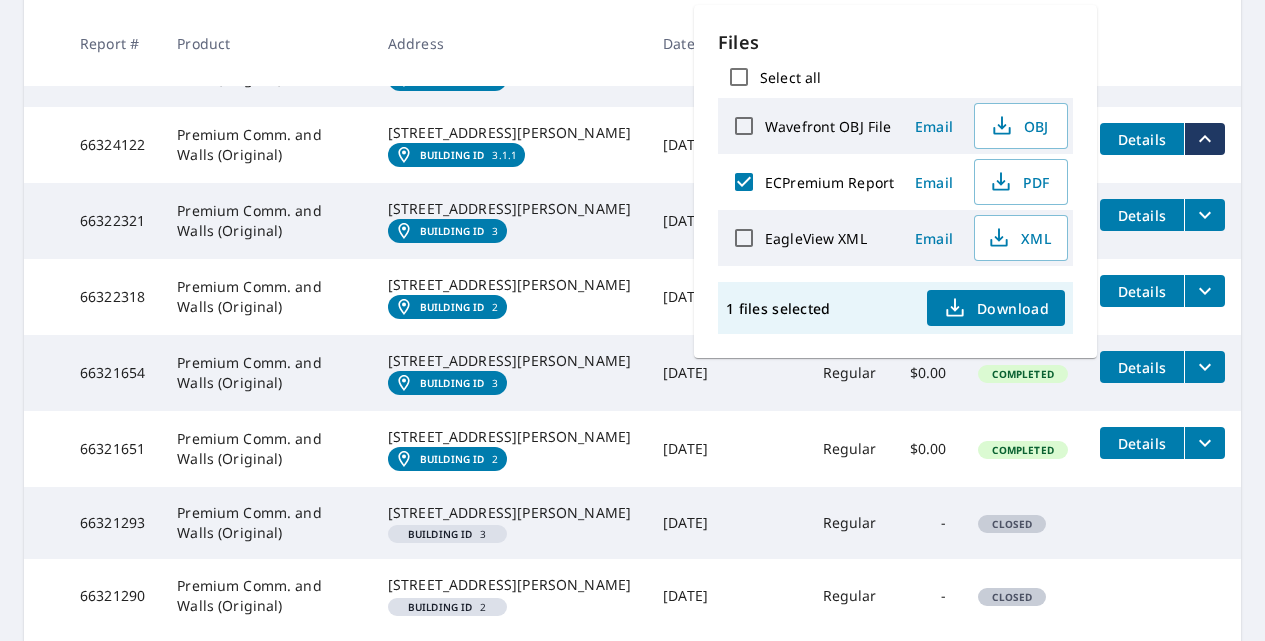 click on "ECPremium Report" at bounding box center [829, 182] 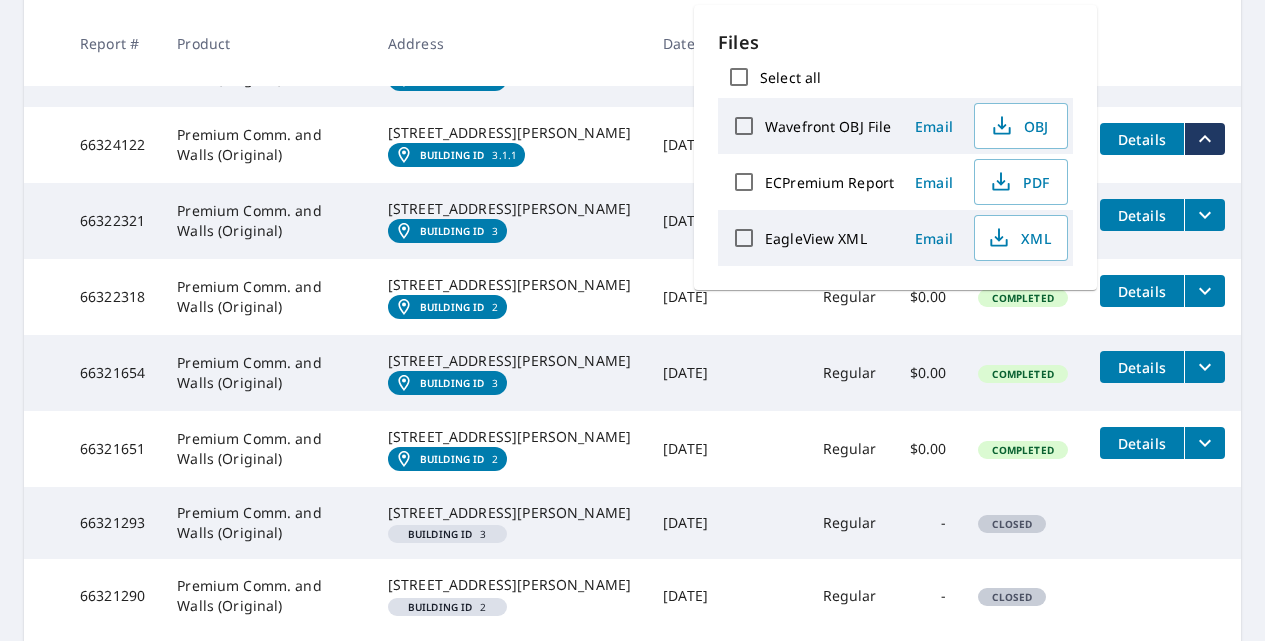 scroll, scrollTop: 0, scrollLeft: 0, axis: both 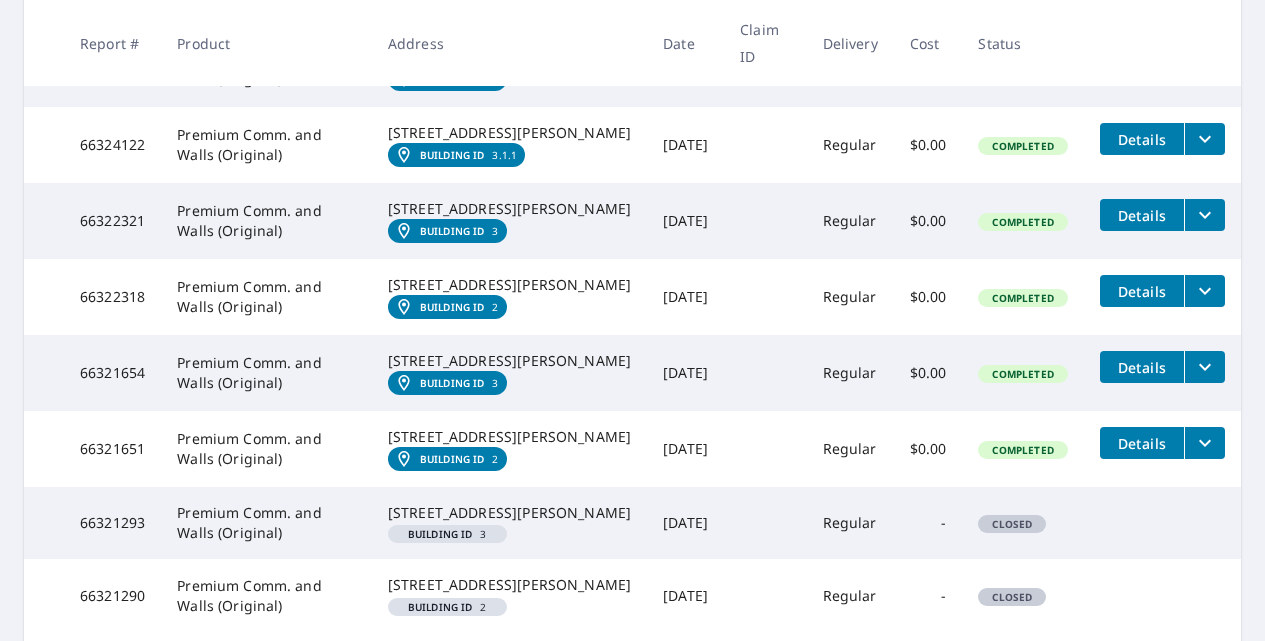 click 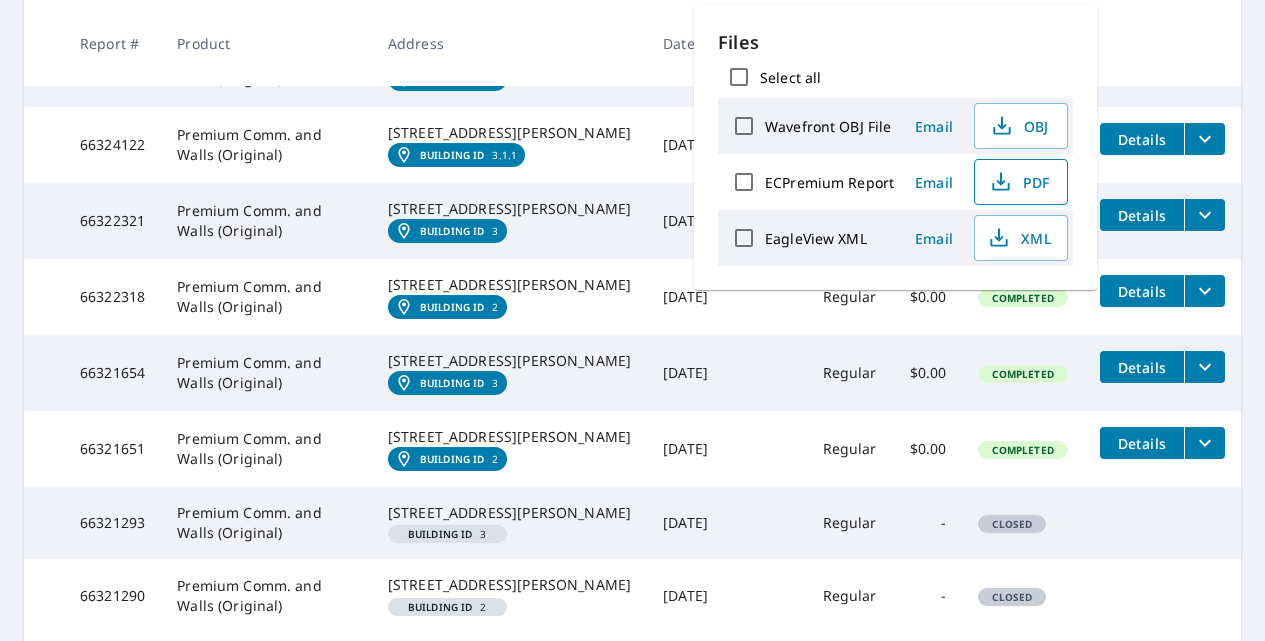 click on "PDF" at bounding box center (1019, 182) 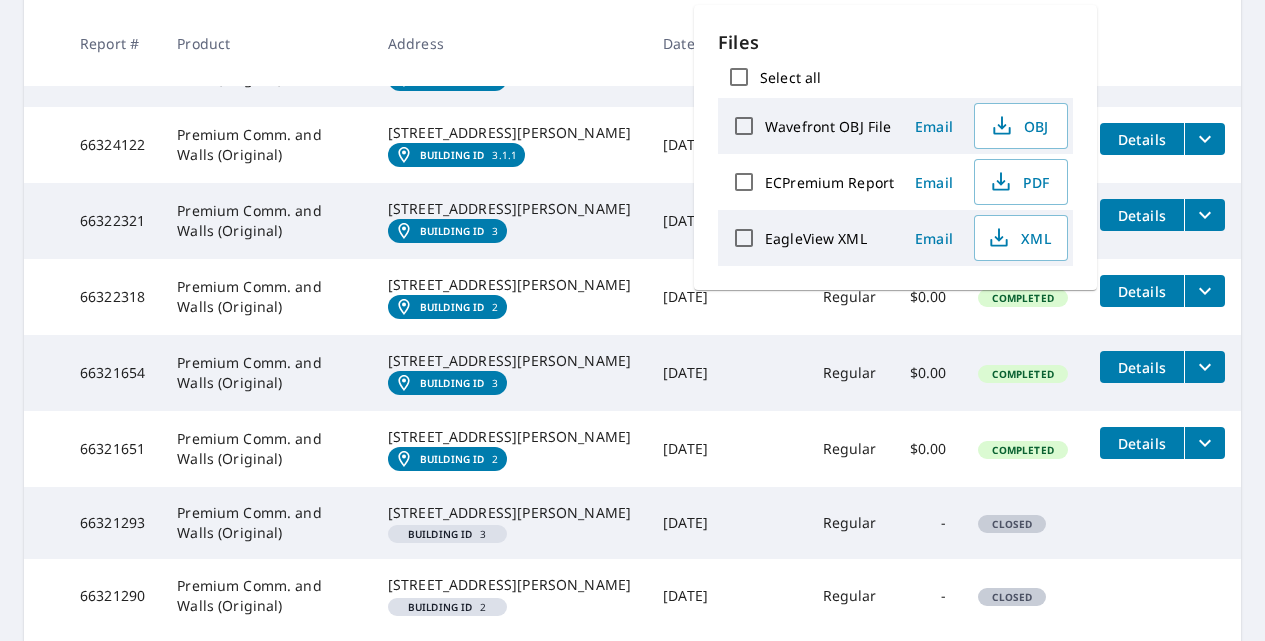 scroll, scrollTop: 0, scrollLeft: 0, axis: both 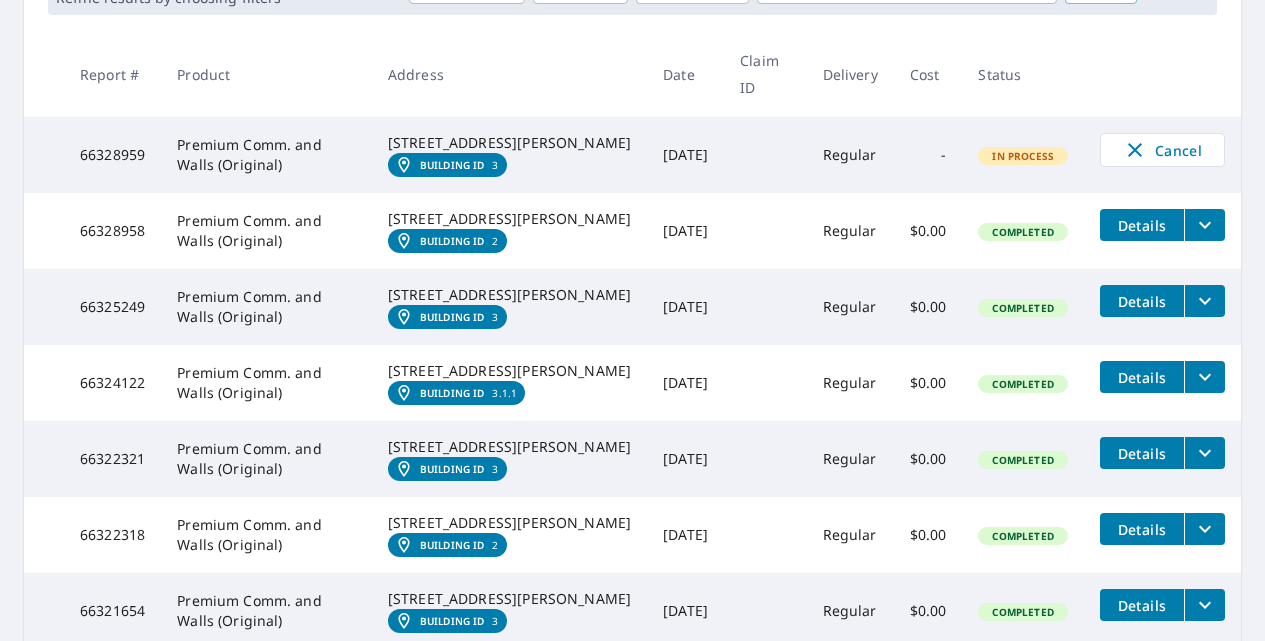click 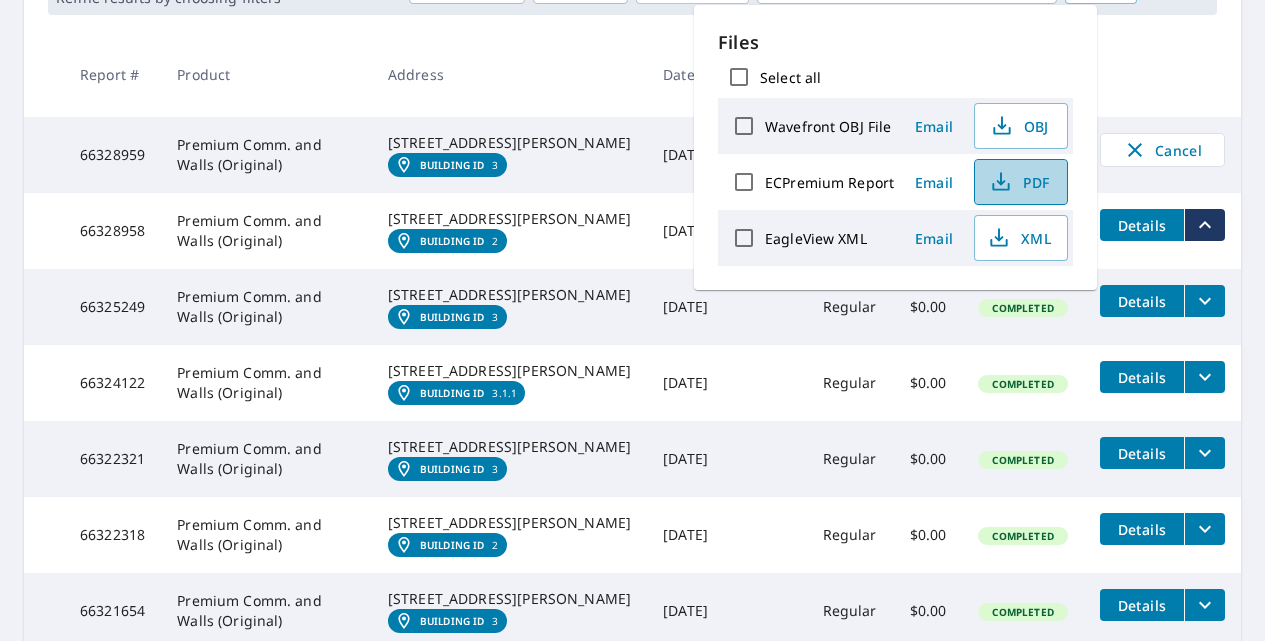 click 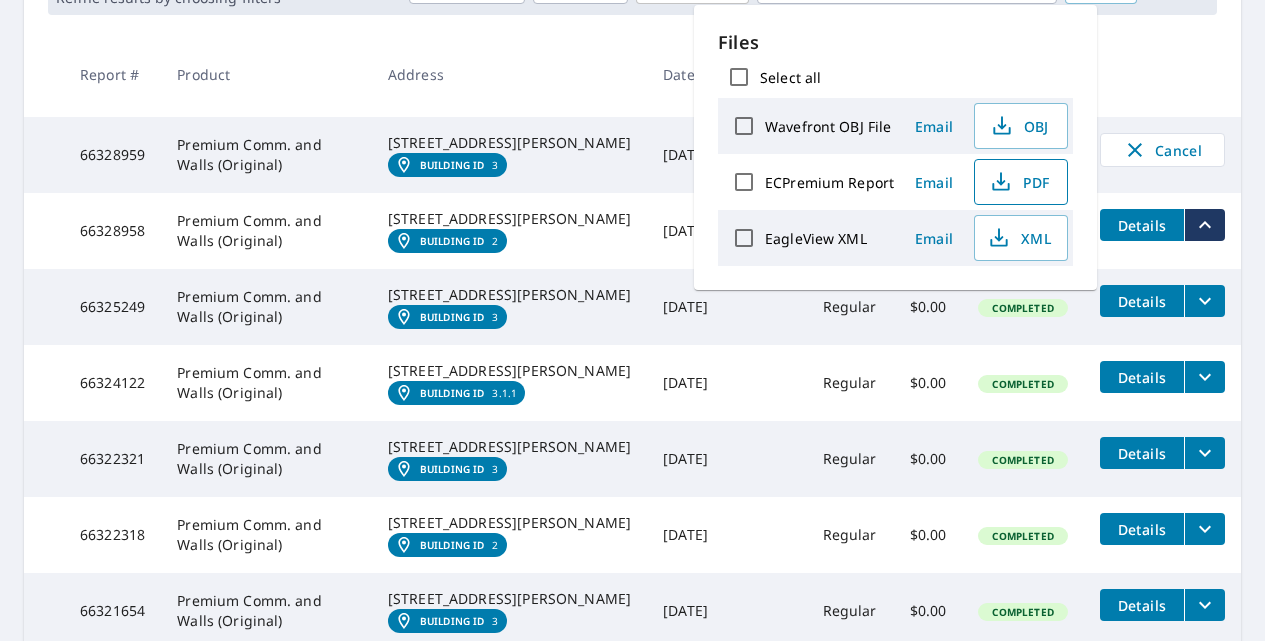 drag, startPoint x: 411, startPoint y: 54, endPoint x: 406, endPoint y: 64, distance: 11.18034 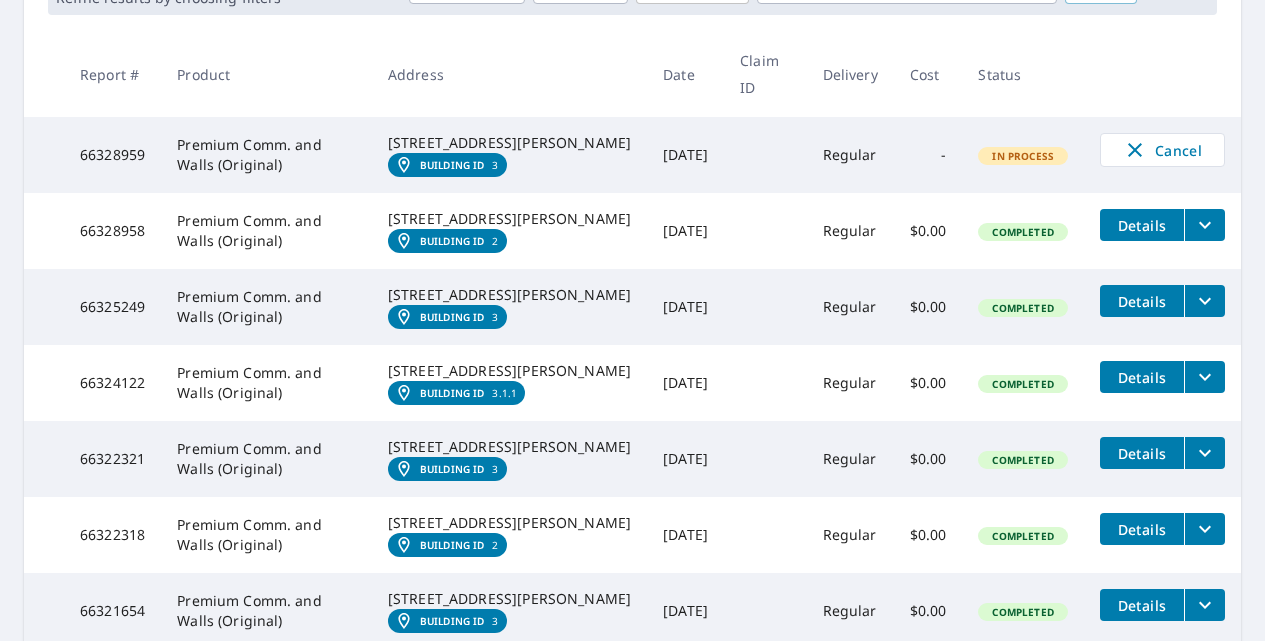 click on "Building ID" at bounding box center [452, 165] 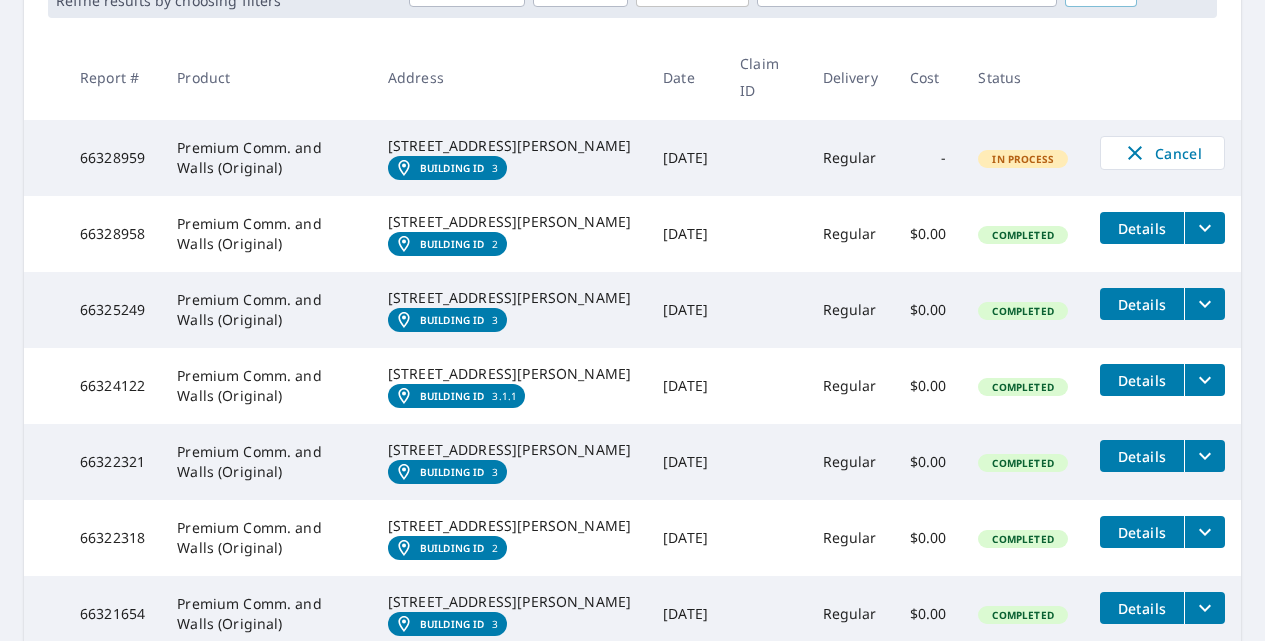 scroll, scrollTop: 325, scrollLeft: 0, axis: vertical 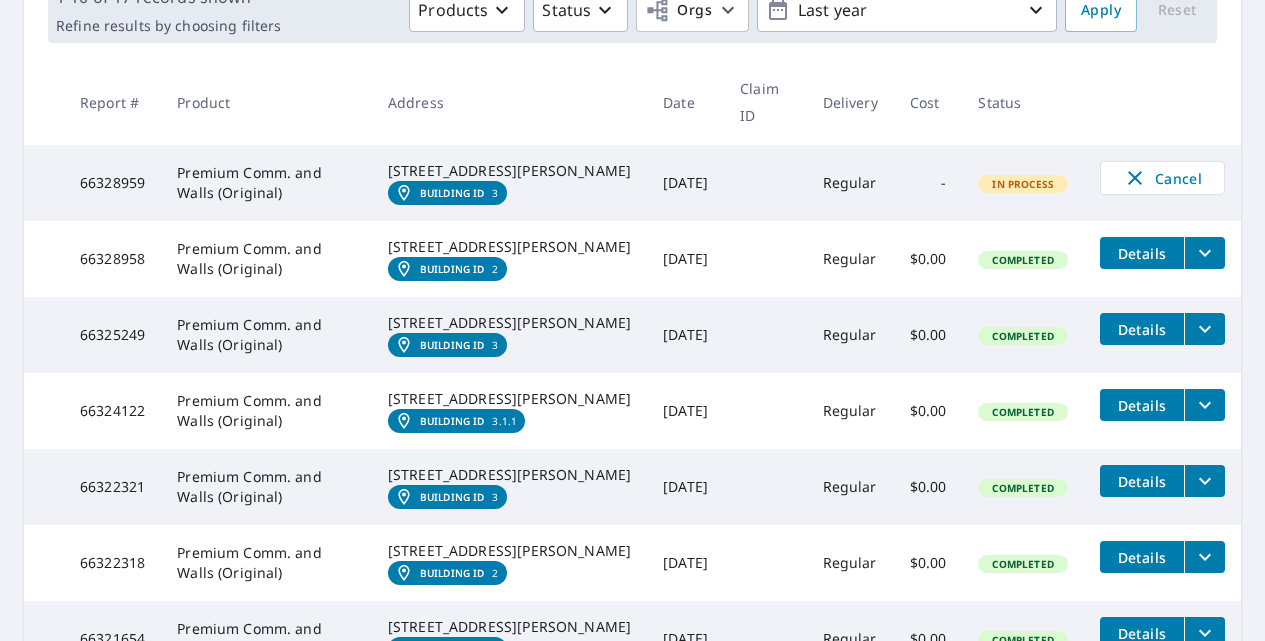 click on "Building ID" at bounding box center (452, 193) 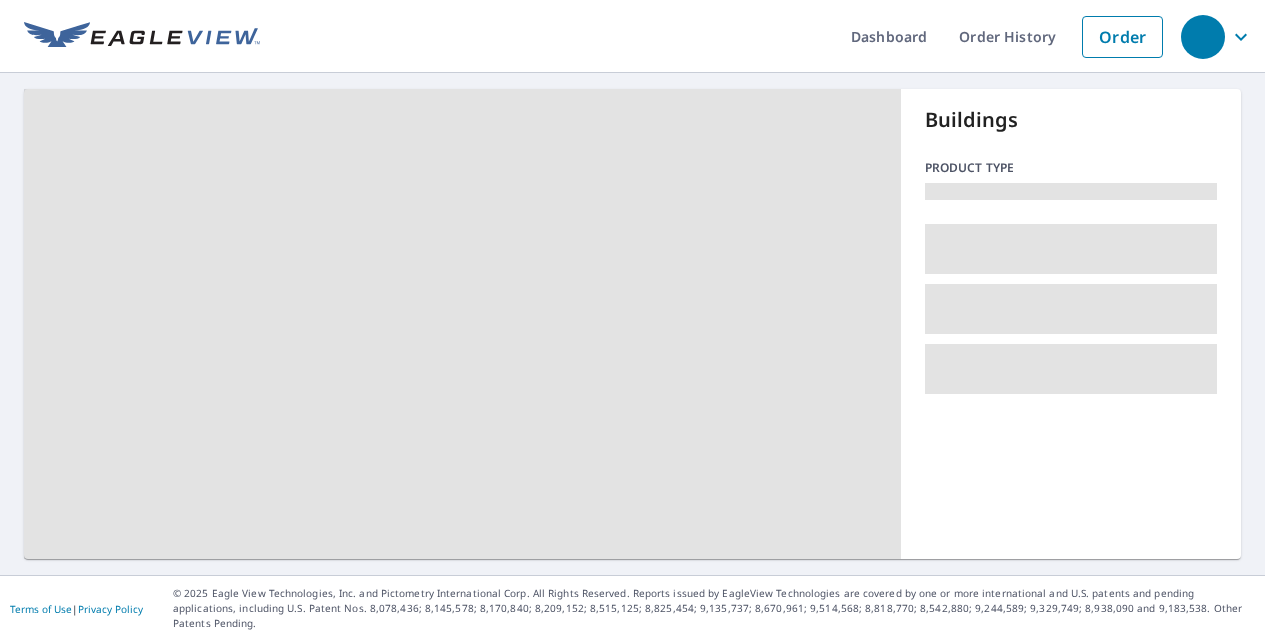 scroll, scrollTop: 0, scrollLeft: 0, axis: both 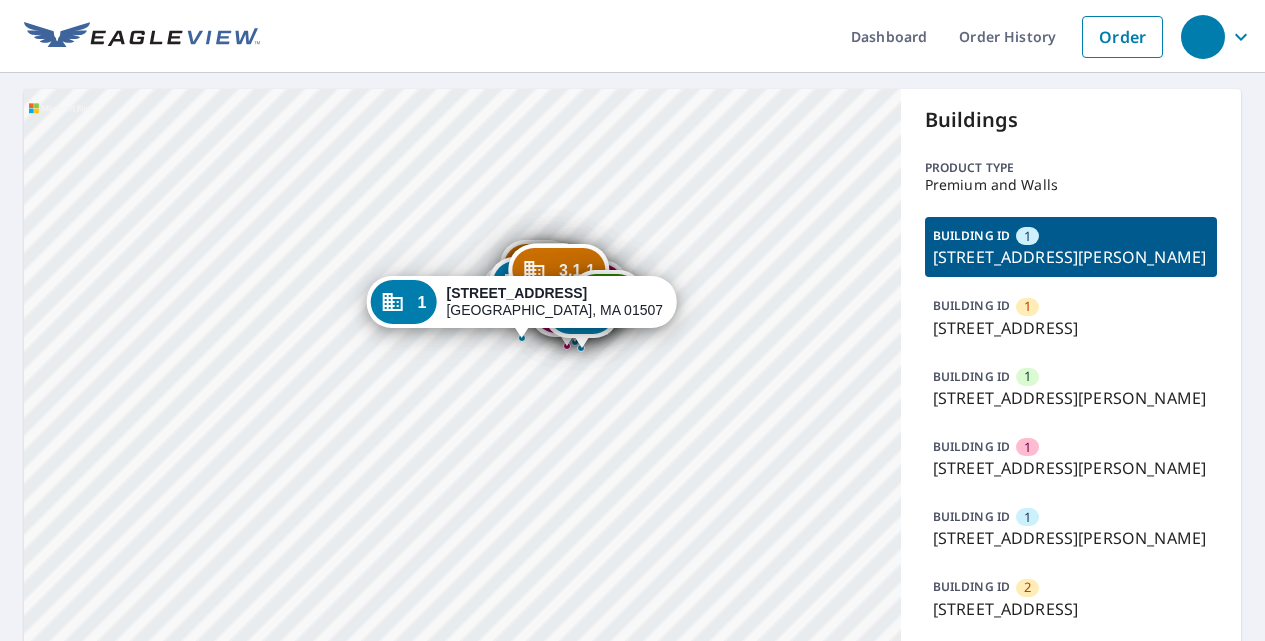 drag, startPoint x: 573, startPoint y: 307, endPoint x: 570, endPoint y: 232, distance: 75.059975 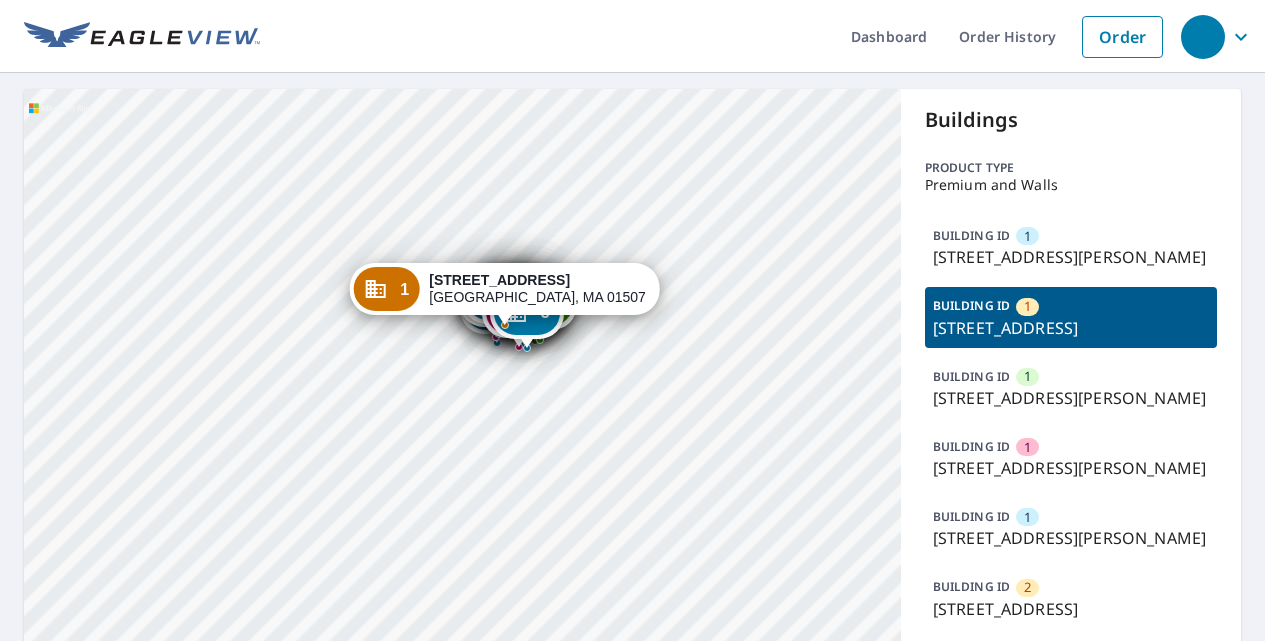 drag, startPoint x: 557, startPoint y: 417, endPoint x: 547, endPoint y: 132, distance: 285.17538 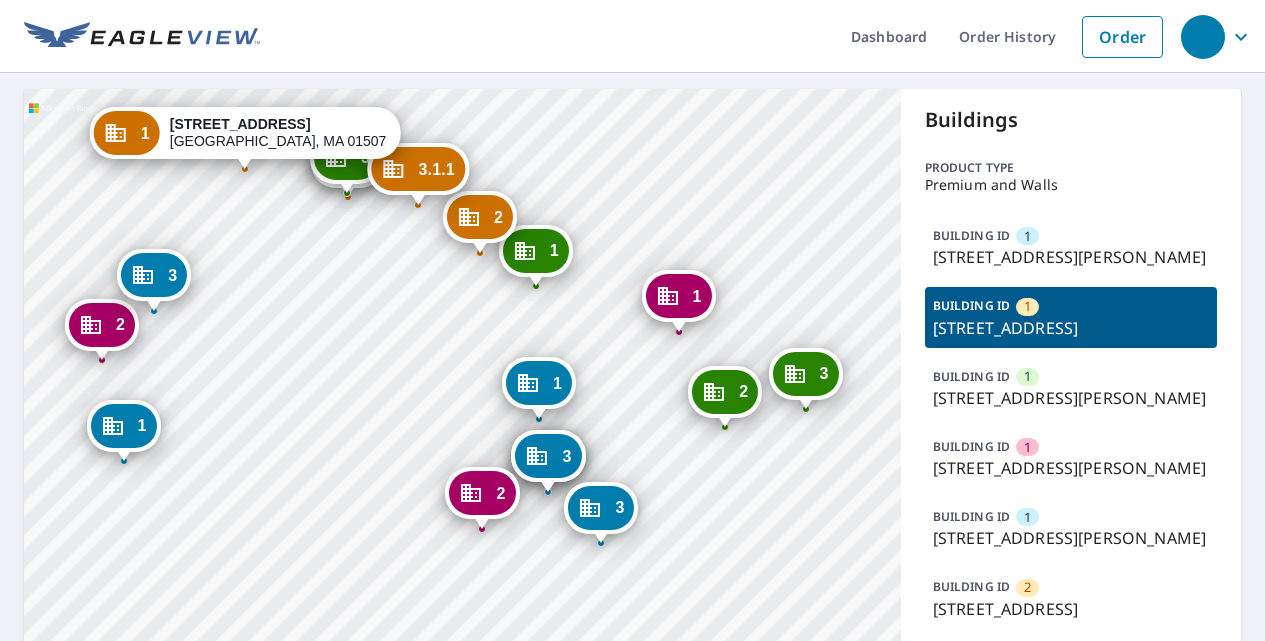 drag, startPoint x: 543, startPoint y: 355, endPoint x: 684, endPoint y: 516, distance: 214.01402 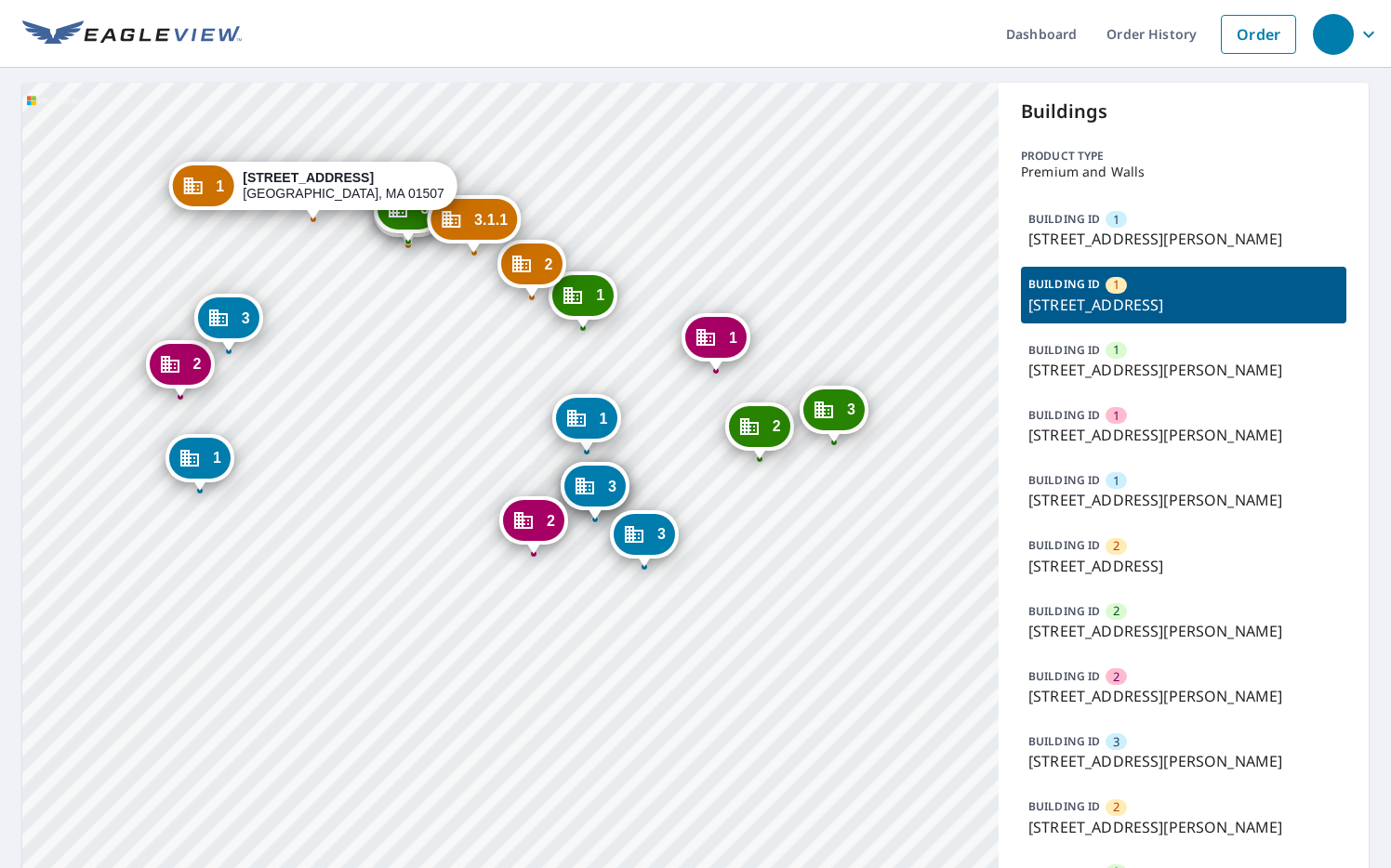 drag, startPoint x: 526, startPoint y: 418, endPoint x: 379, endPoint y: 655, distance: 278.88707 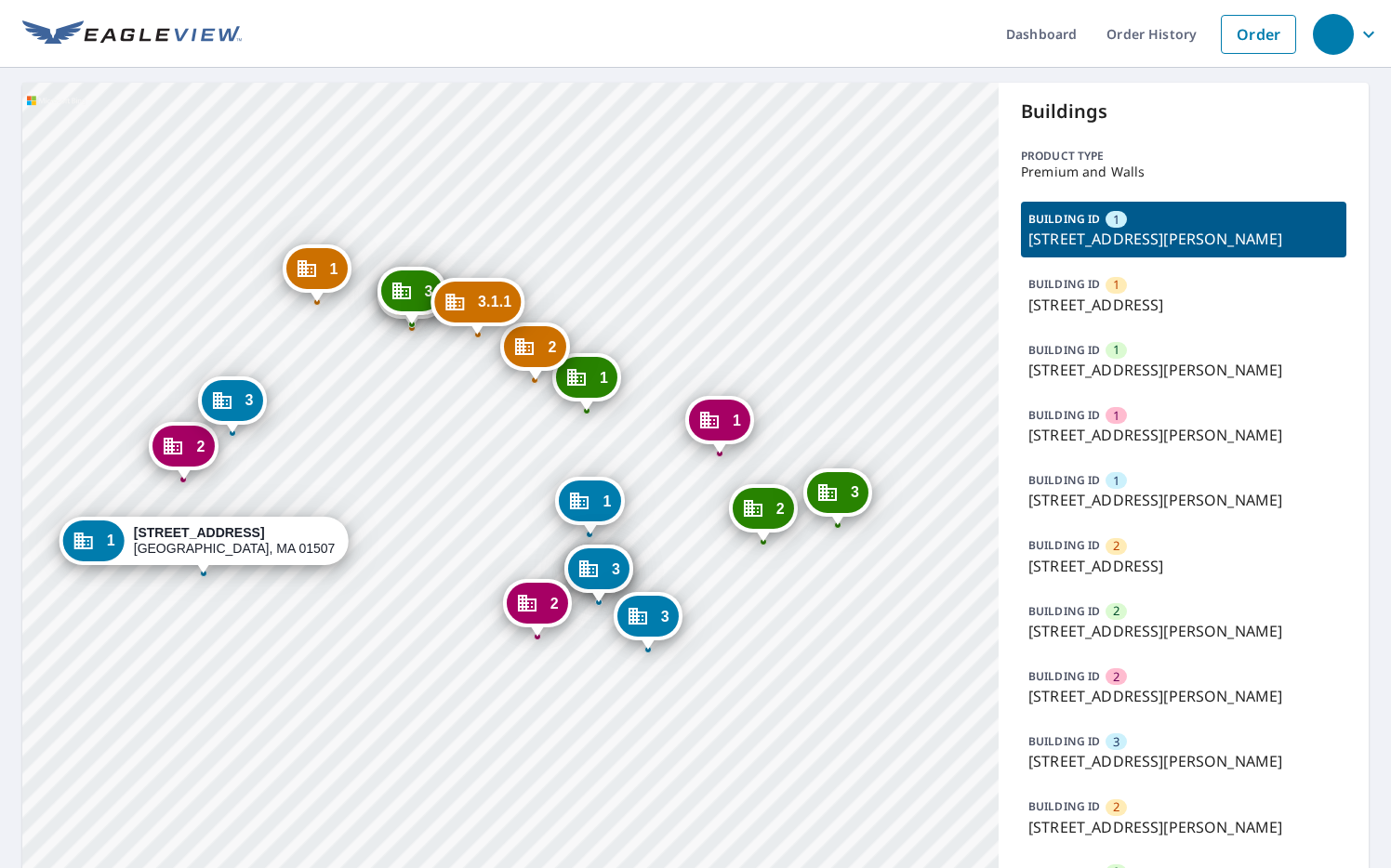 drag, startPoint x: 746, startPoint y: 562, endPoint x: 441, endPoint y: 440, distance: 328.4951 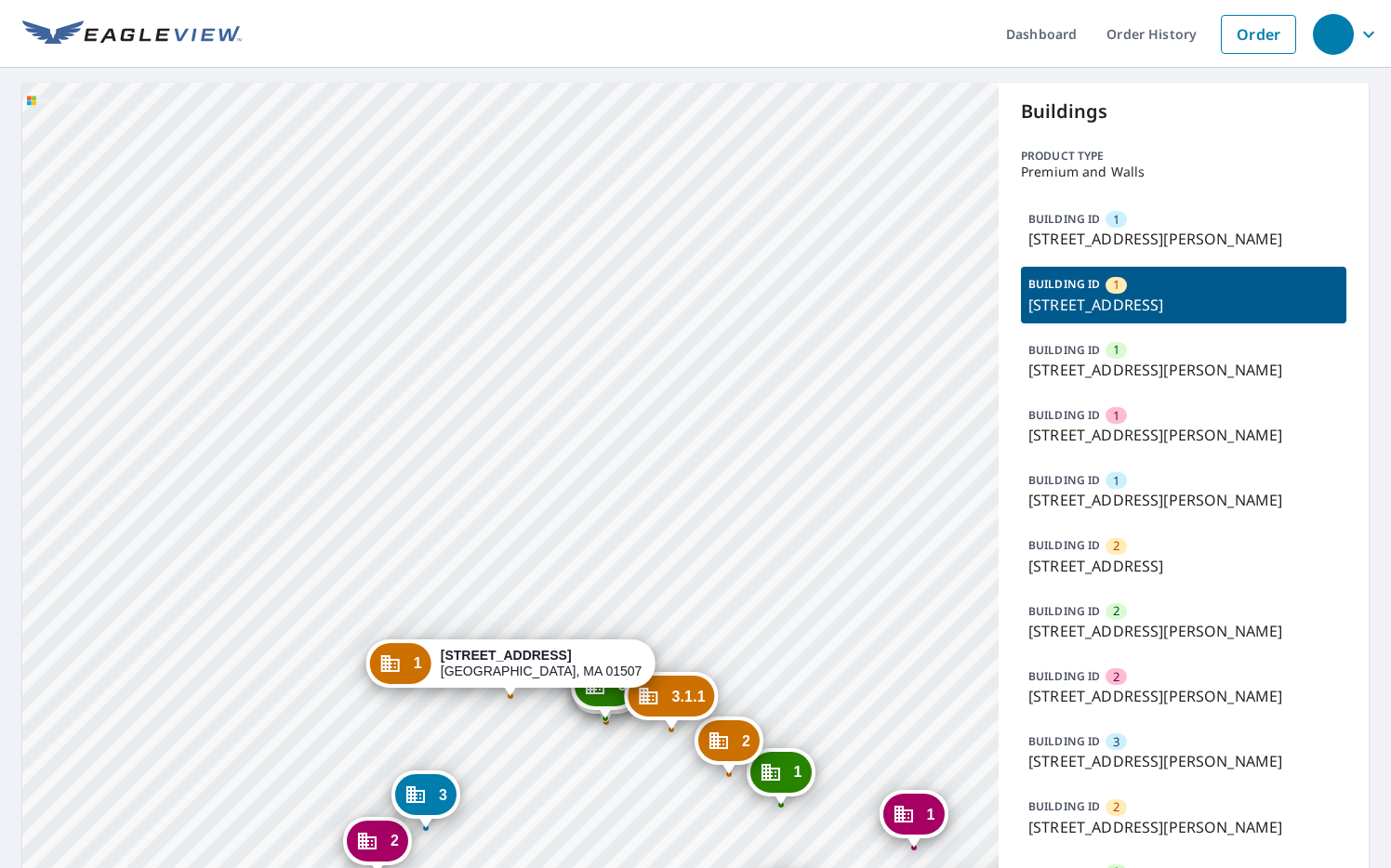 click on "BUILDING ID 1 88 Masonic Home Rd, Charlton, MA, 01507" at bounding box center (1184, 361) 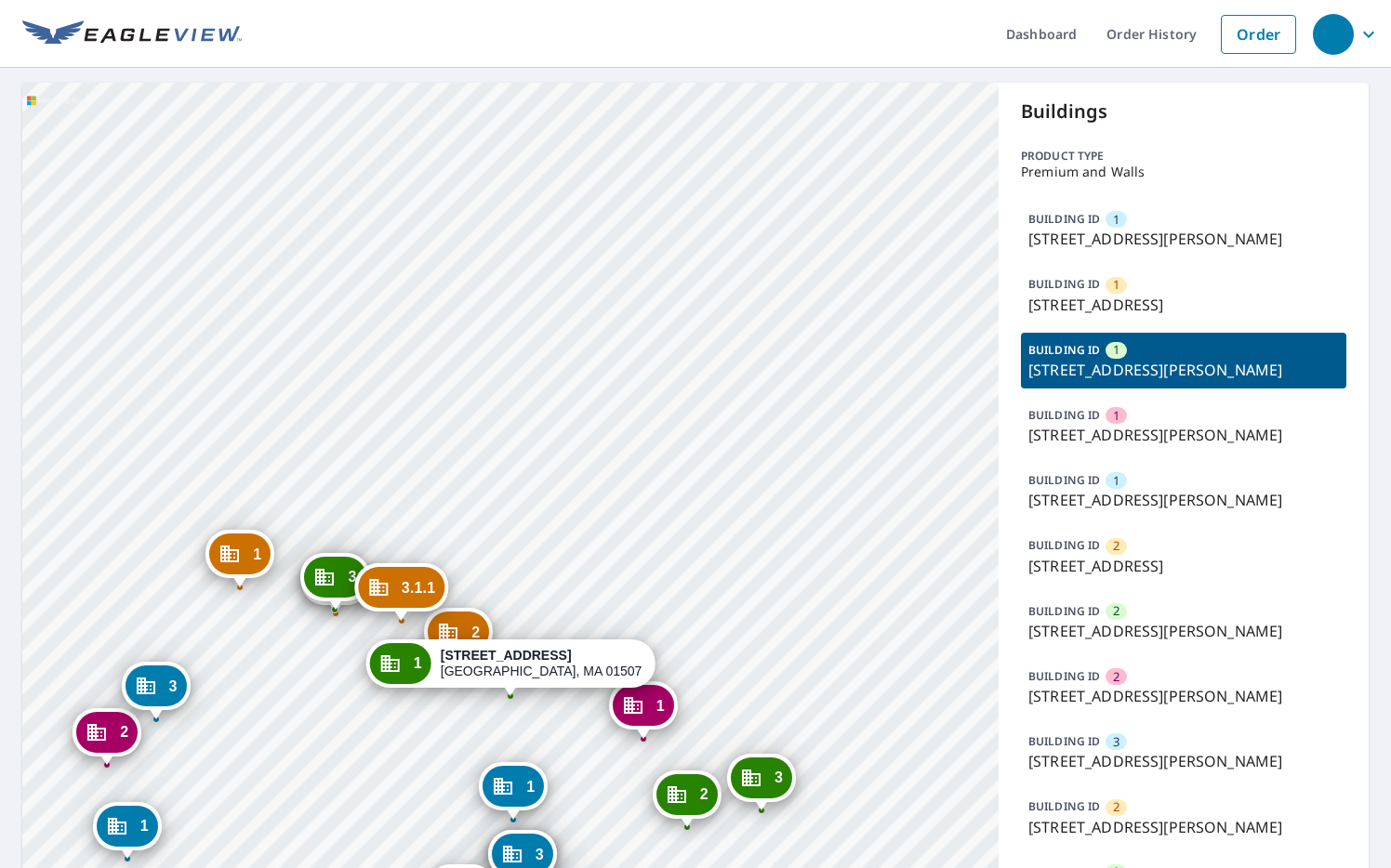 click on "BUILDING ID 1 88 Masonic Home Rd, Charlton, MA, 01507" at bounding box center [1184, 426] 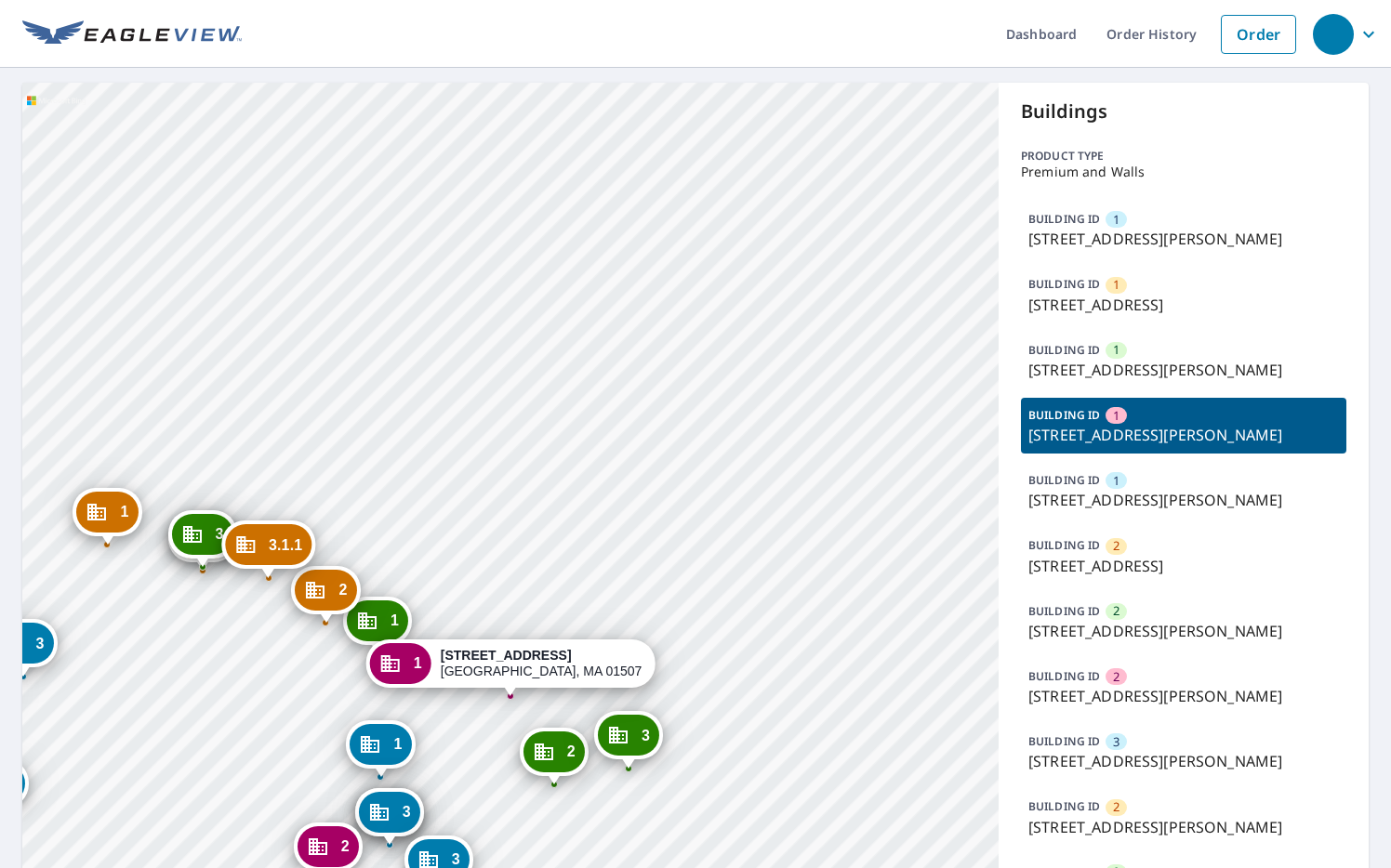 click on "[STREET_ADDRESS][PERSON_NAME]" at bounding box center [1184, 500] 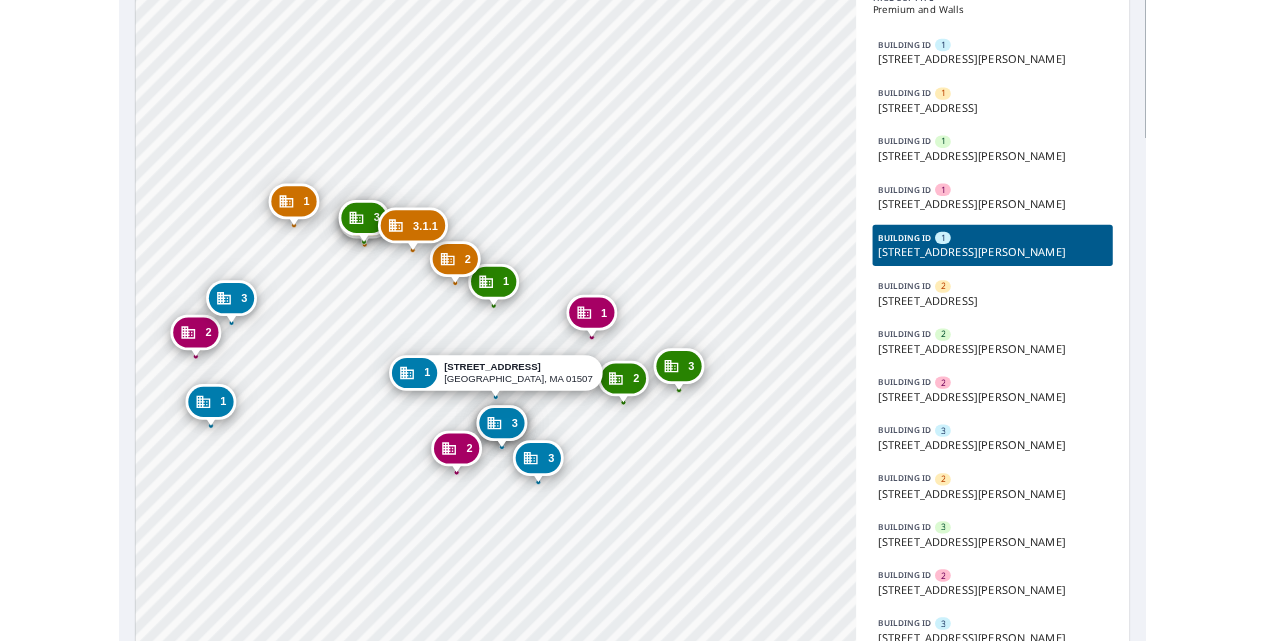 scroll, scrollTop: 174, scrollLeft: 0, axis: vertical 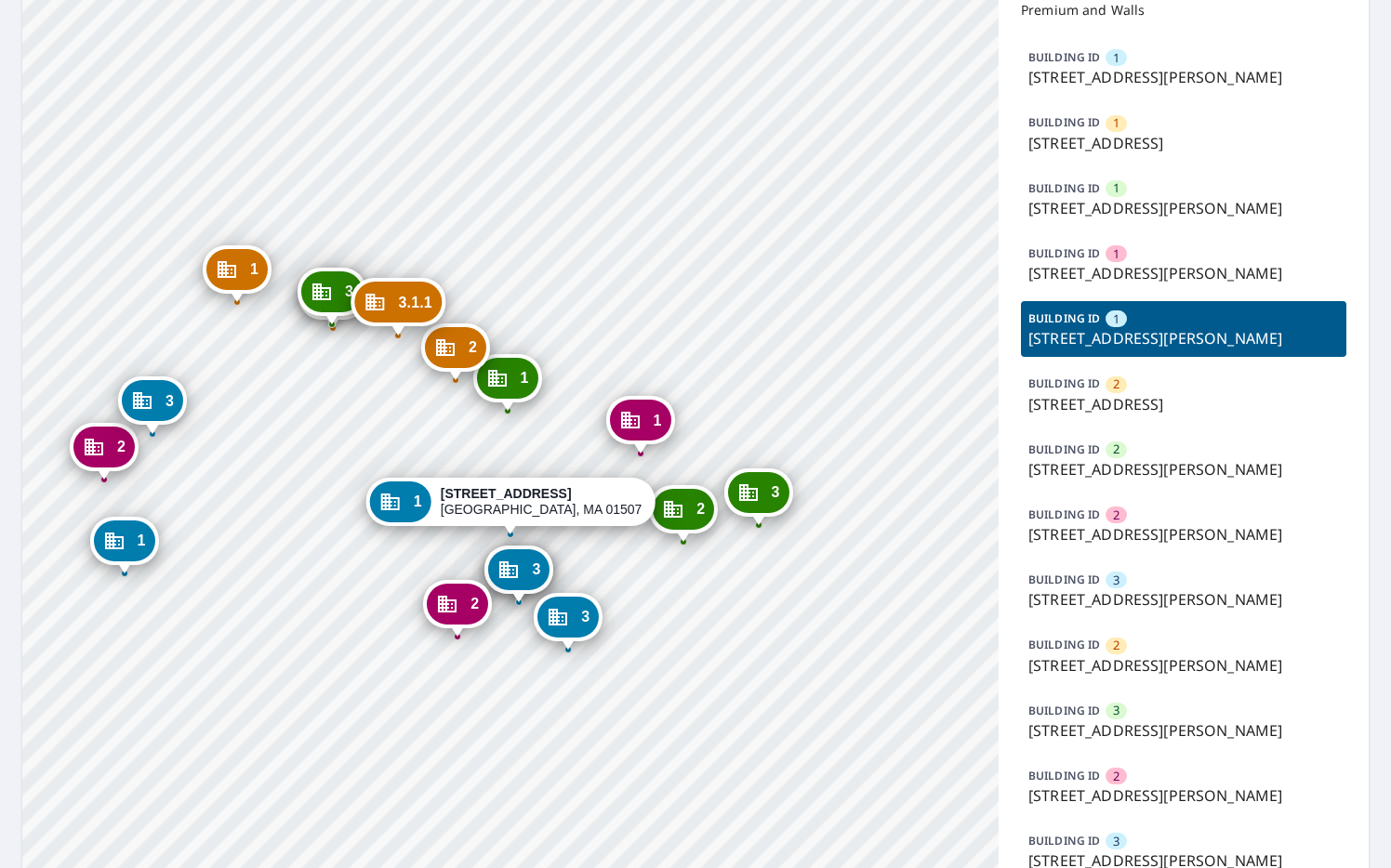 click on "[STREET_ADDRESS][PERSON_NAME]" at bounding box center [1184, 469] 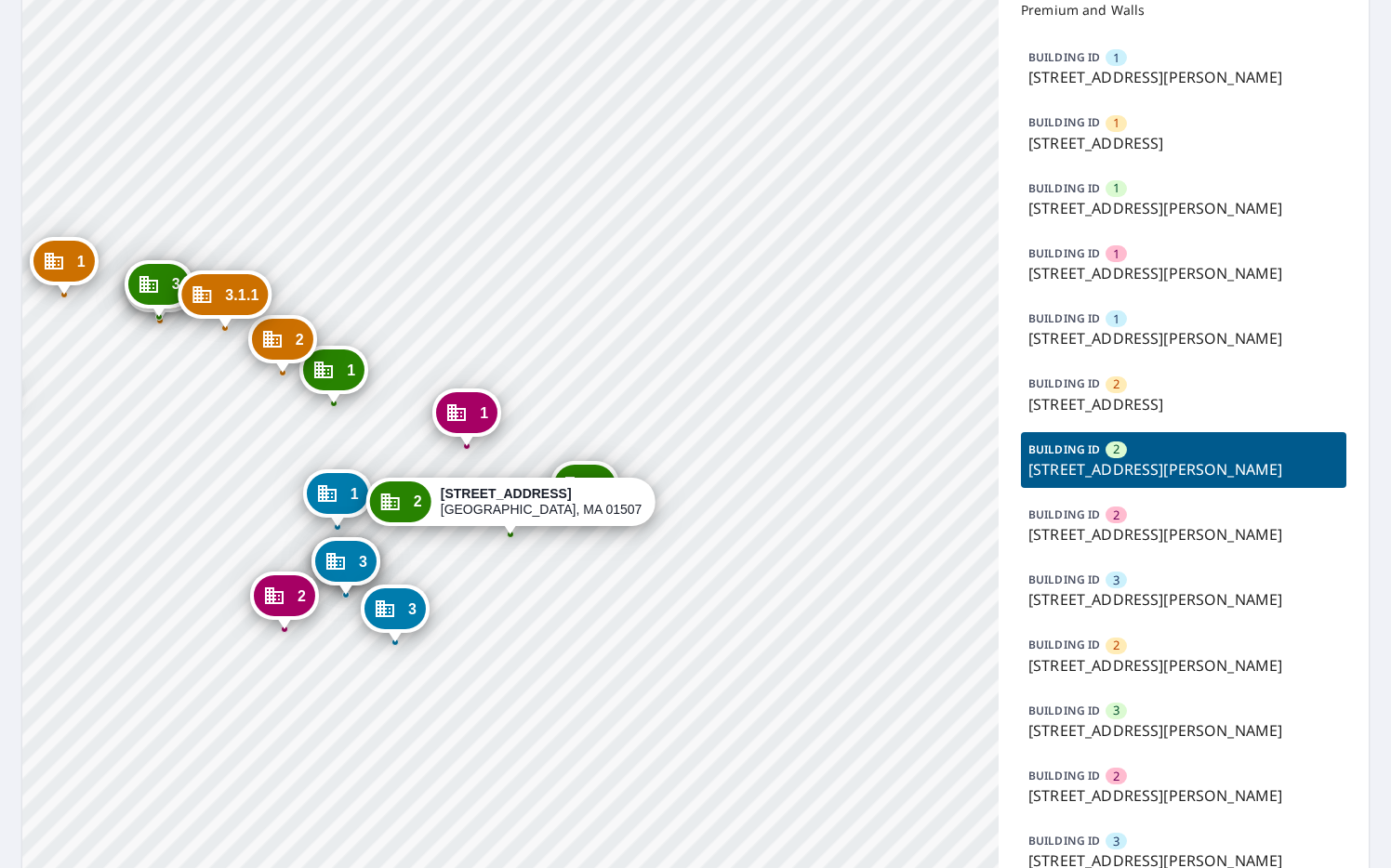 click on "[STREET_ADDRESS][PERSON_NAME]" at bounding box center [1184, 599] 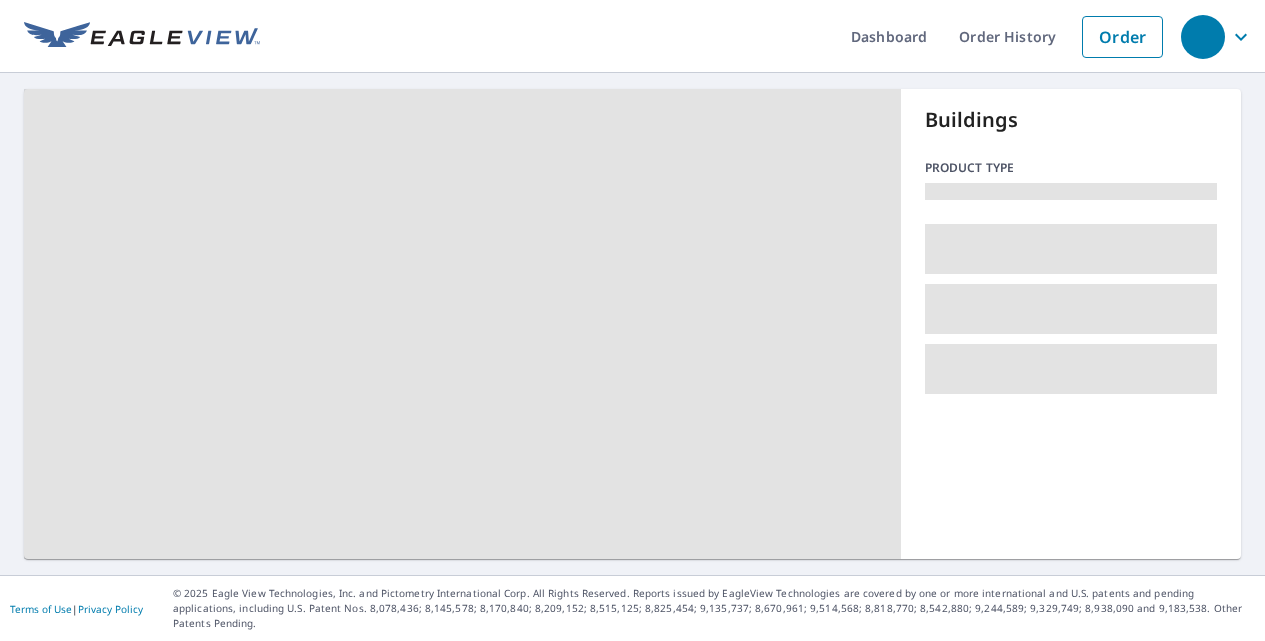 scroll, scrollTop: 0, scrollLeft: 0, axis: both 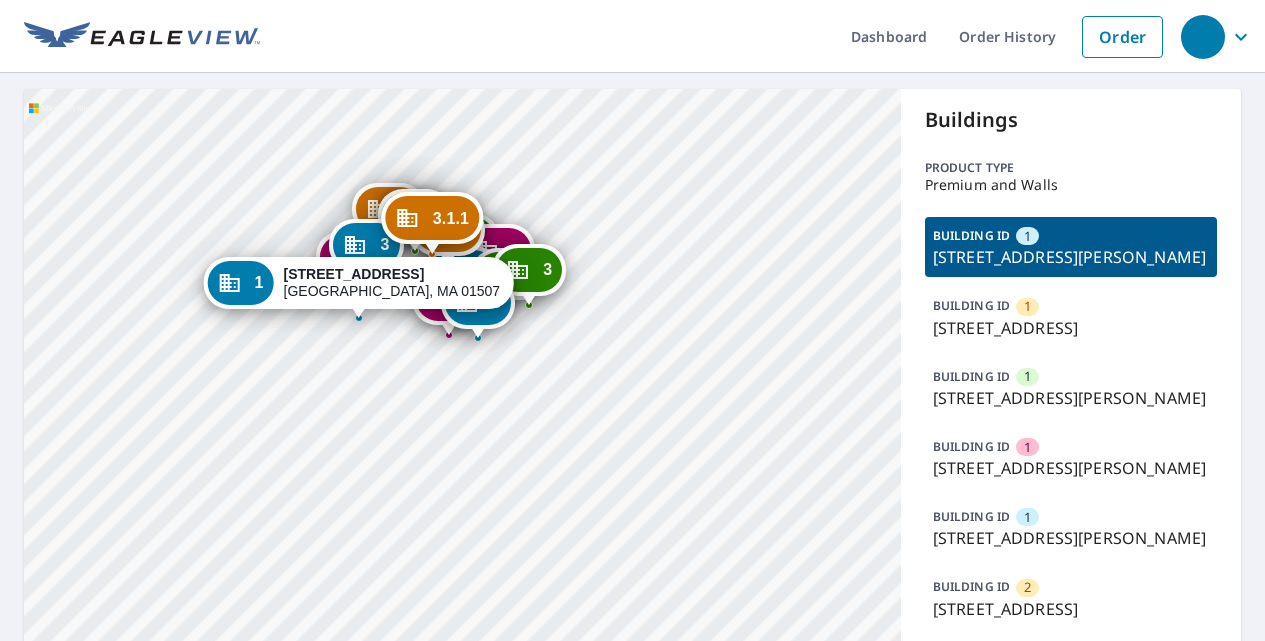 drag, startPoint x: 546, startPoint y: 353, endPoint x: 419, endPoint y: 108, distance: 275.96014 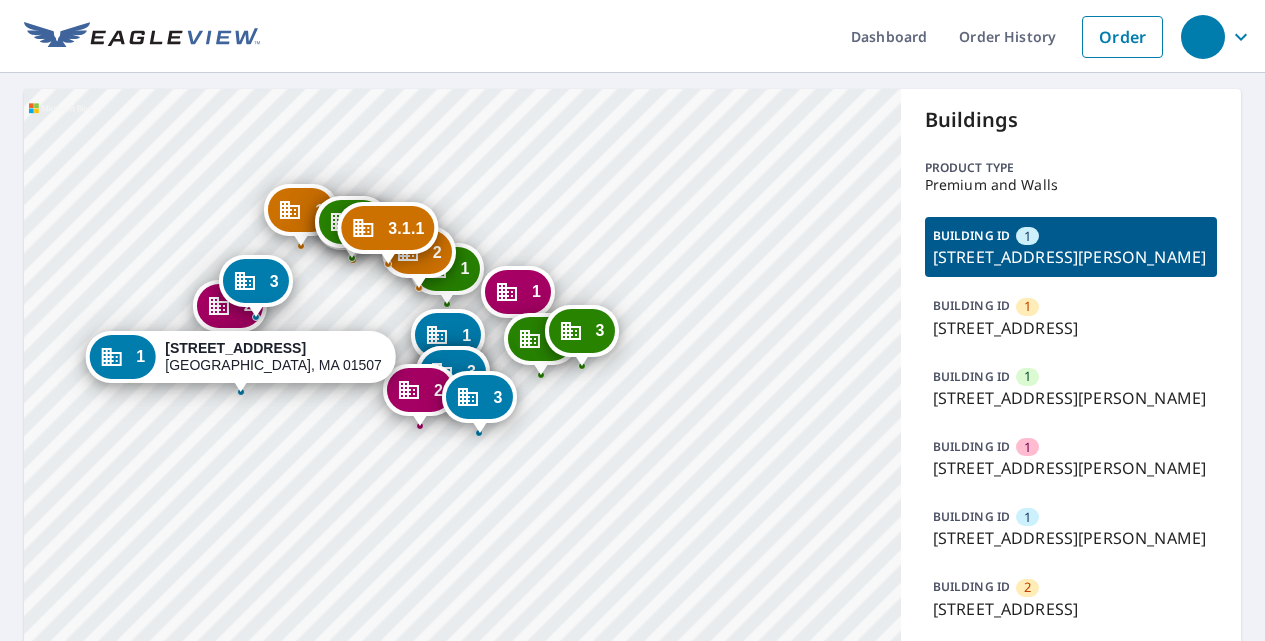 drag, startPoint x: 627, startPoint y: 348, endPoint x: 580, endPoint y: 235, distance: 122.384636 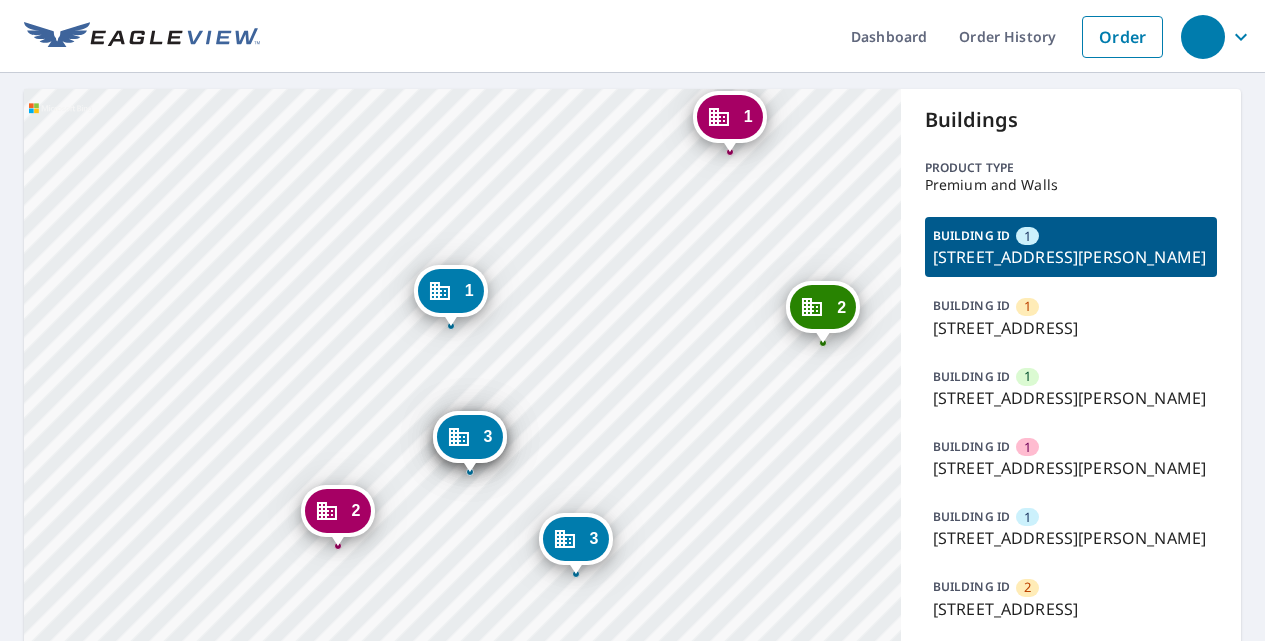 drag, startPoint x: 448, startPoint y: 380, endPoint x: 521, endPoint y: 281, distance: 123.00407 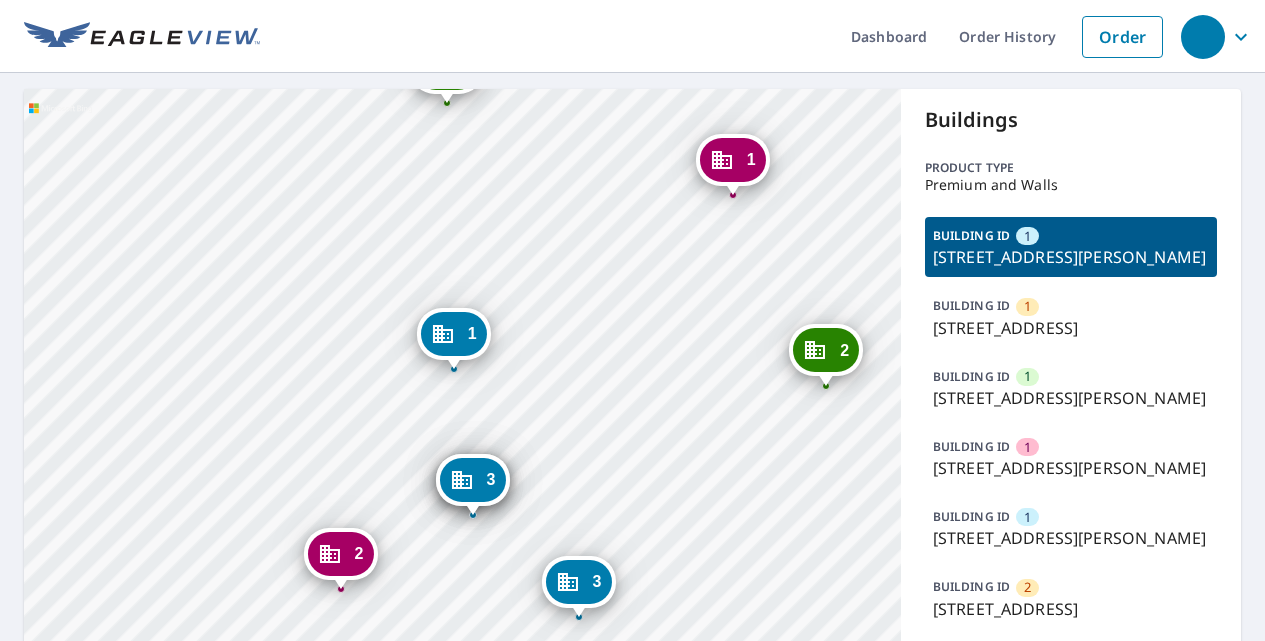 drag, startPoint x: 527, startPoint y: 292, endPoint x: 530, endPoint y: 334, distance: 42.107006 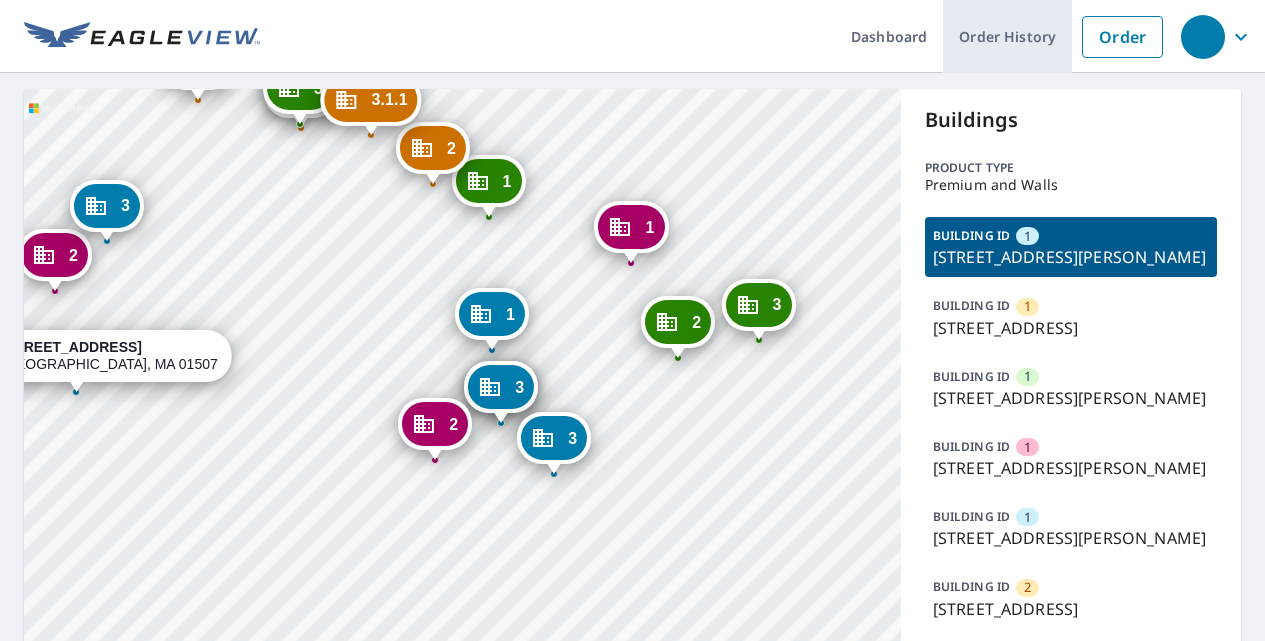 click on "Order History" at bounding box center [1007, 36] 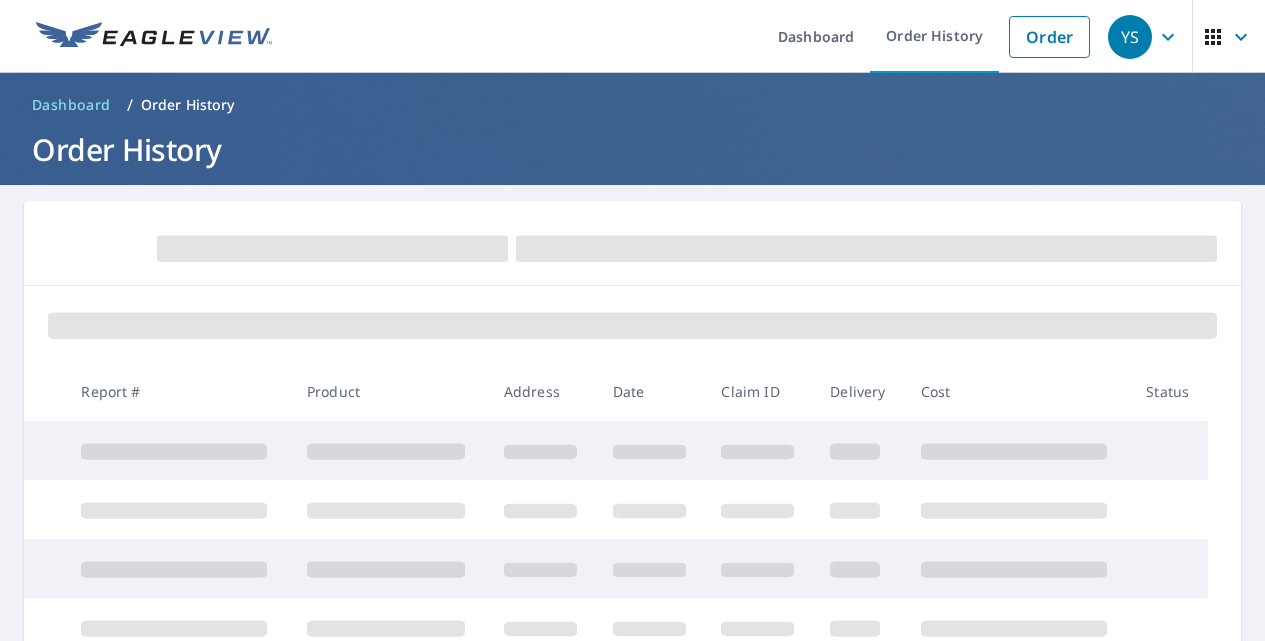 scroll, scrollTop: 0, scrollLeft: 0, axis: both 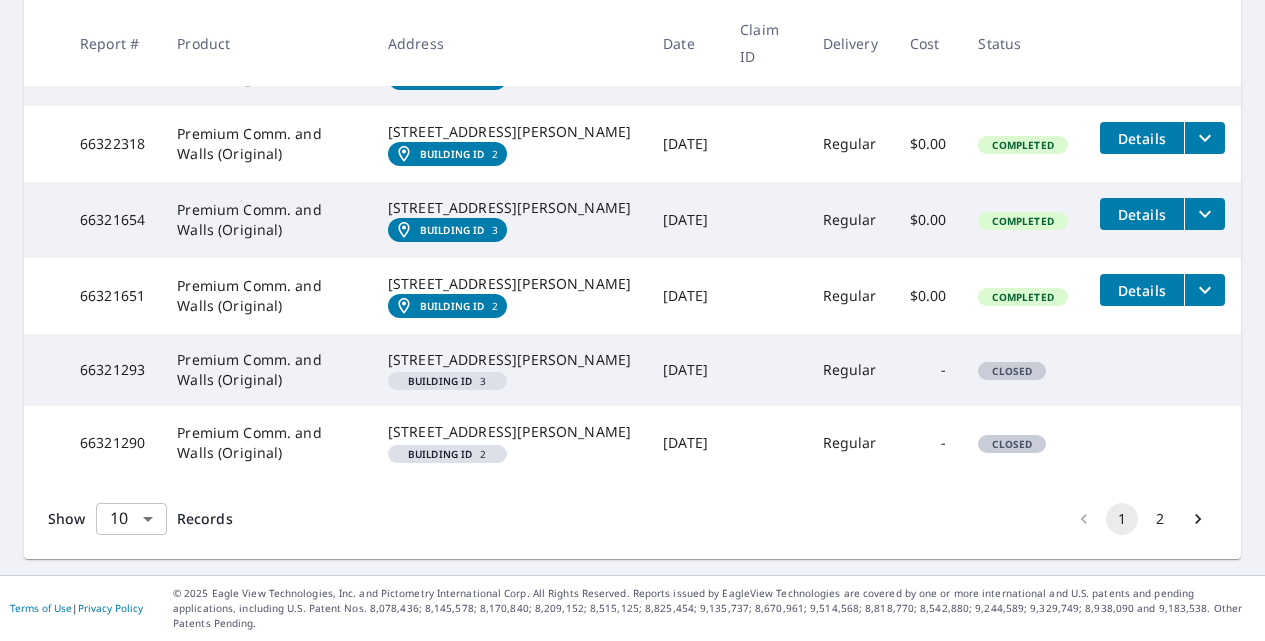 click on "YS YS
Dashboard Order History Order YS Dashboard / Order History Order History ​ Search Download Excel 1-10 of 17 records shown Refine results by choosing filters Products Status Orgs Last year Apply Reset Report # Product Address Date Claim ID Delivery Cost Status 66328959 Premium Comm. and Walls (Original) 88 Masonic Home Rd
Charlton, MA 01507 Building ID 3 Jul 10, 2025 Regular - In Process Cancel 66328958 Premium Comm. and Walls (Original) 88 Masonic Home Rd
Charlton, MA 01507 Building ID 2 Jul 10, 2025 Regular $0.00 Completed Details 66325249 Premium Comm. and Walls (Original) 88 Masonic Home Rd
Charlton, MA 01507 Building ID 3 Jul 09, 2025 Regular $0.00 Completed Details 66324122 Premium Comm. and Walls (Original) 88 Masonic Home Rd
Charlton, MA 01507 Building ID 3.1.1 Jul 09, 2025 Regular $0.00 Completed Details 66322321 Premium Comm. and Walls (Original) 88 Masonic Home Rd
Charlton, MA 01507 Building ID 3 Jul 09, 2025 Regular $0.00 Completed Details 66322318 Premium Comm. and Walls (Original) 2" at bounding box center (632, 320) 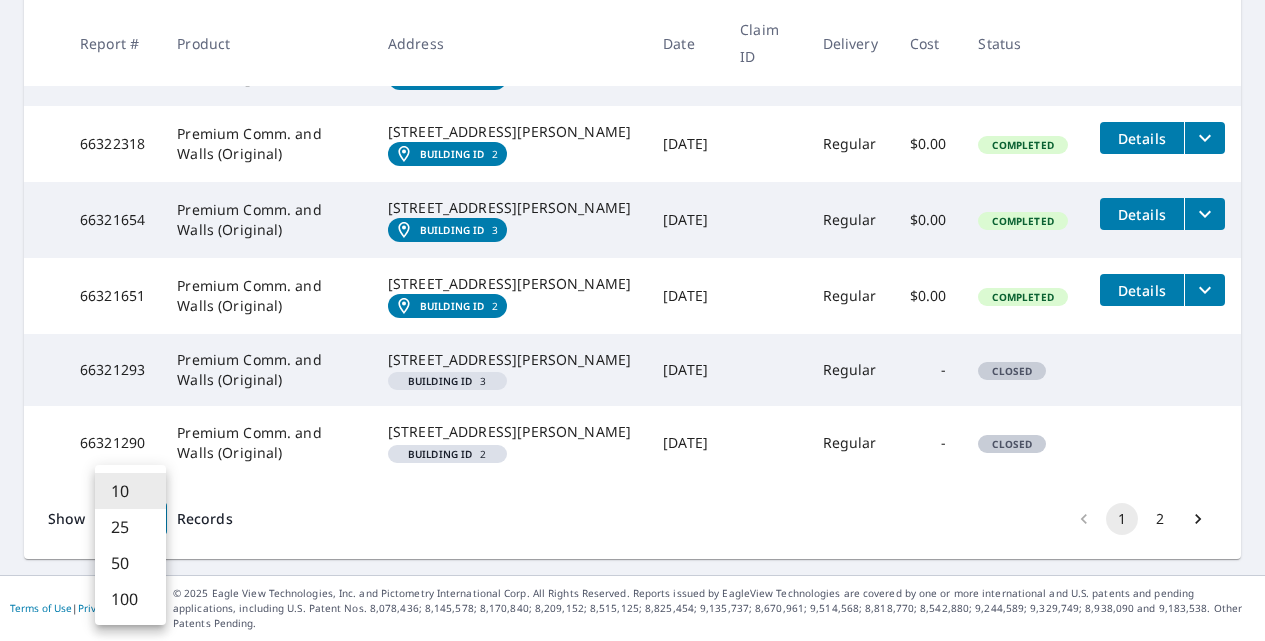 click on "25" at bounding box center [130, 527] 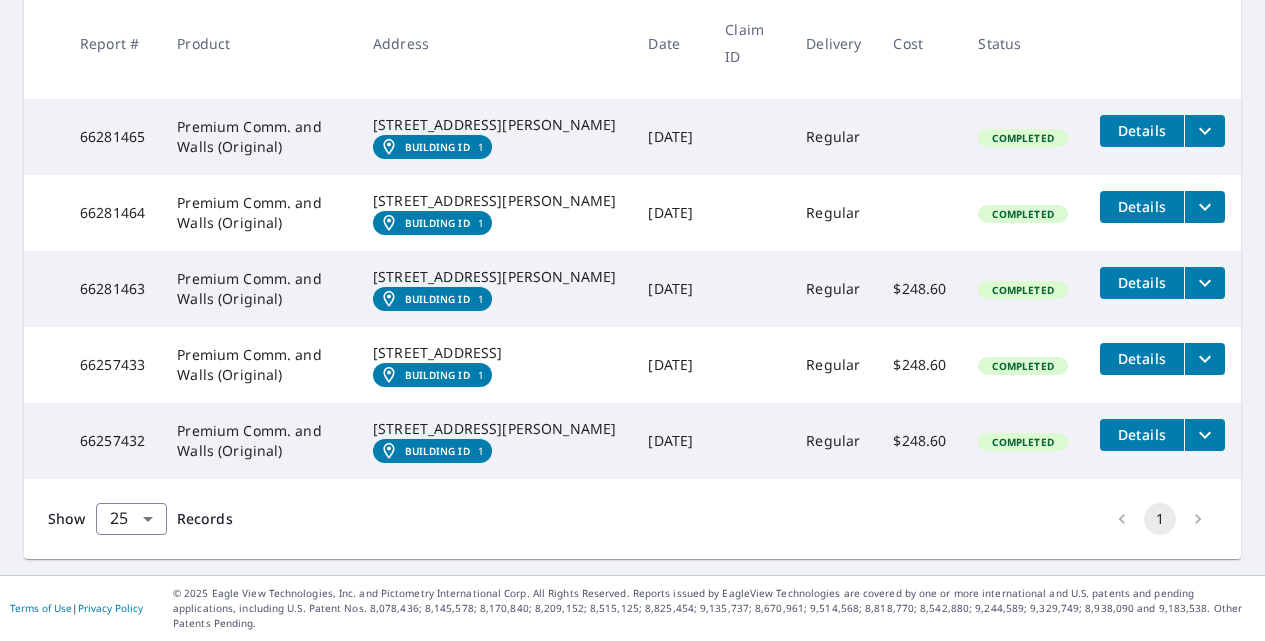 scroll, scrollTop: 1600, scrollLeft: 0, axis: vertical 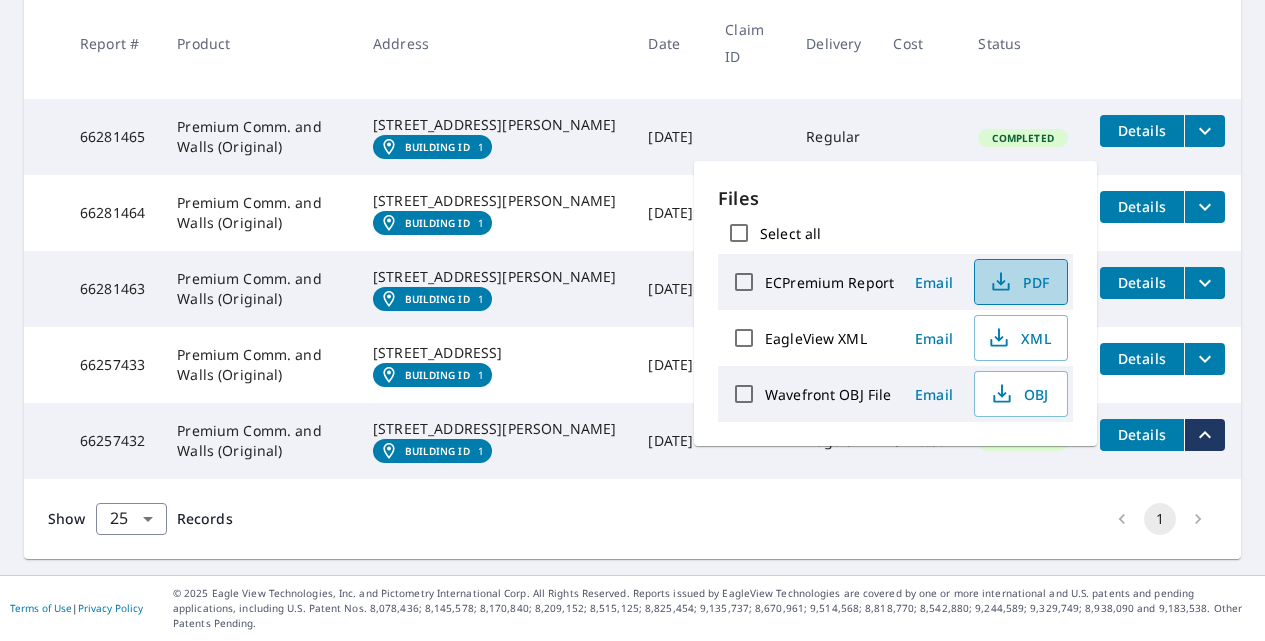 click on "PDF" at bounding box center (1019, 282) 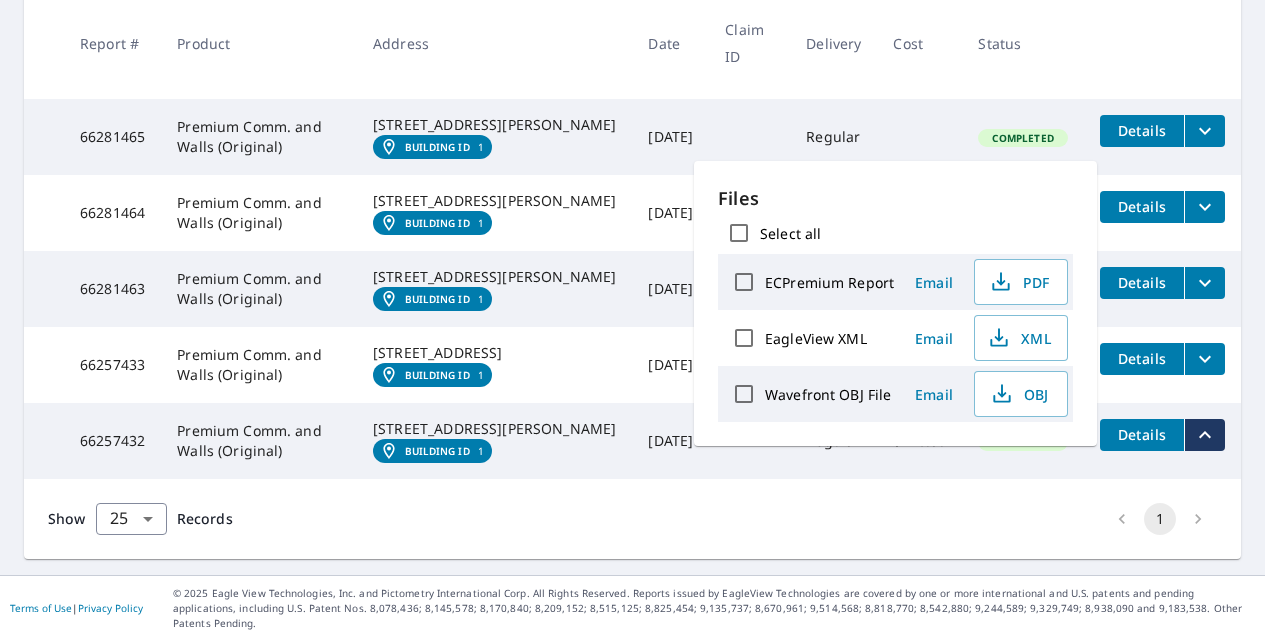 click 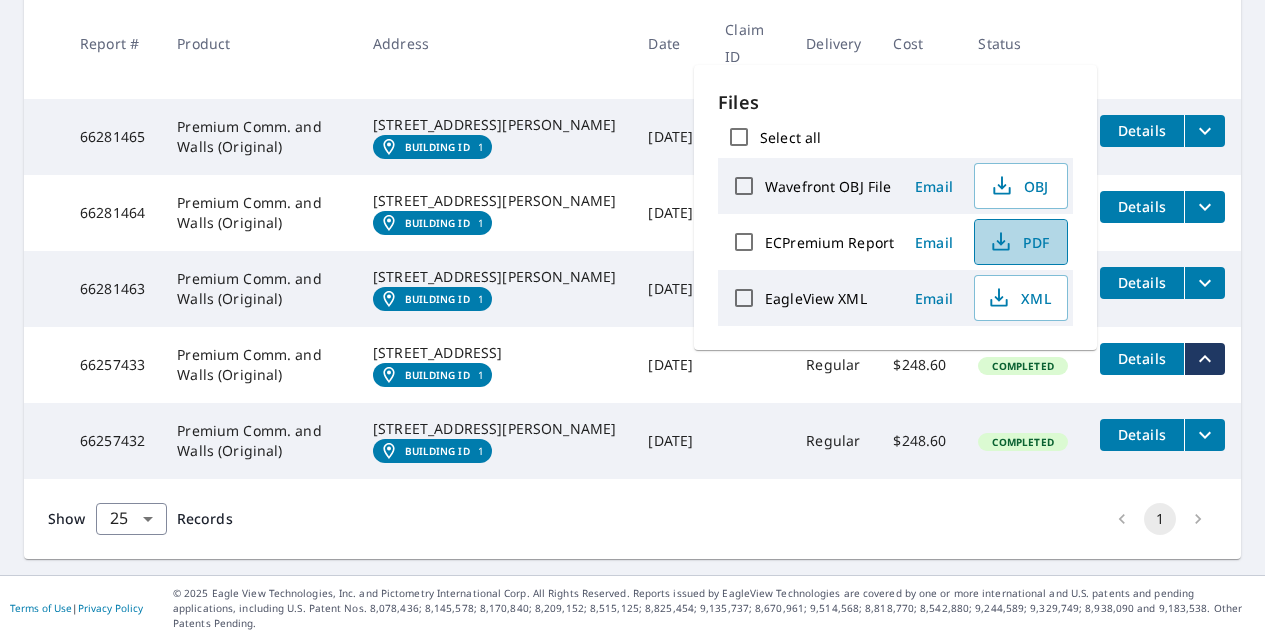 click on "PDF" at bounding box center (1019, 242) 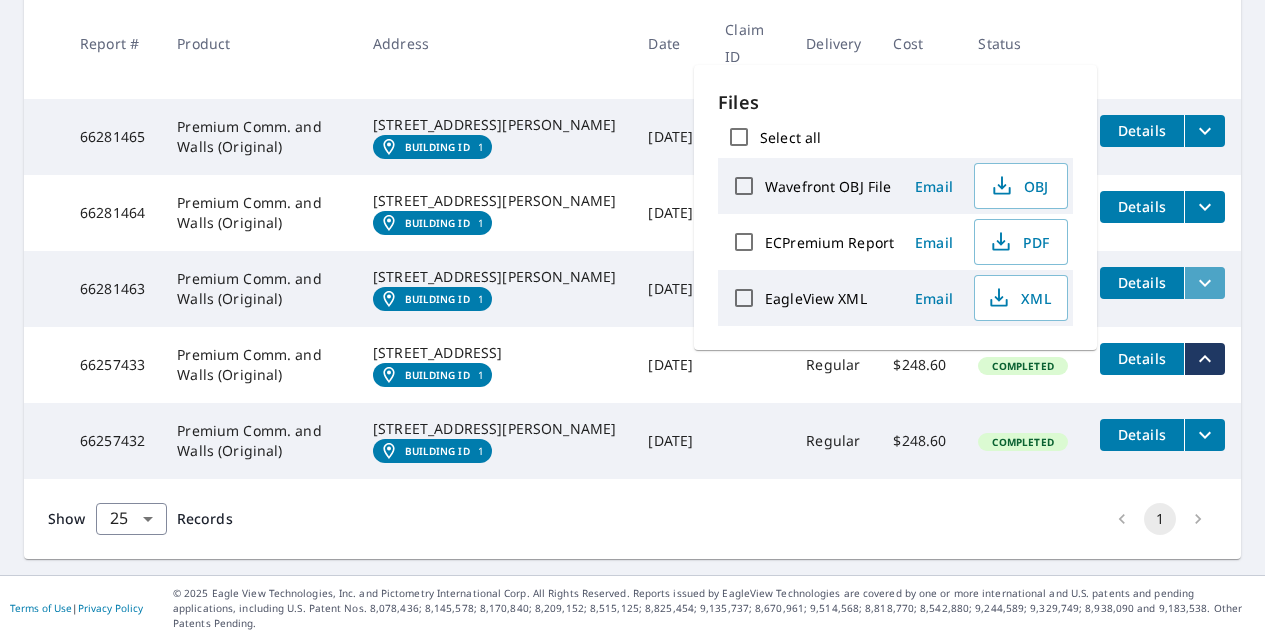 click 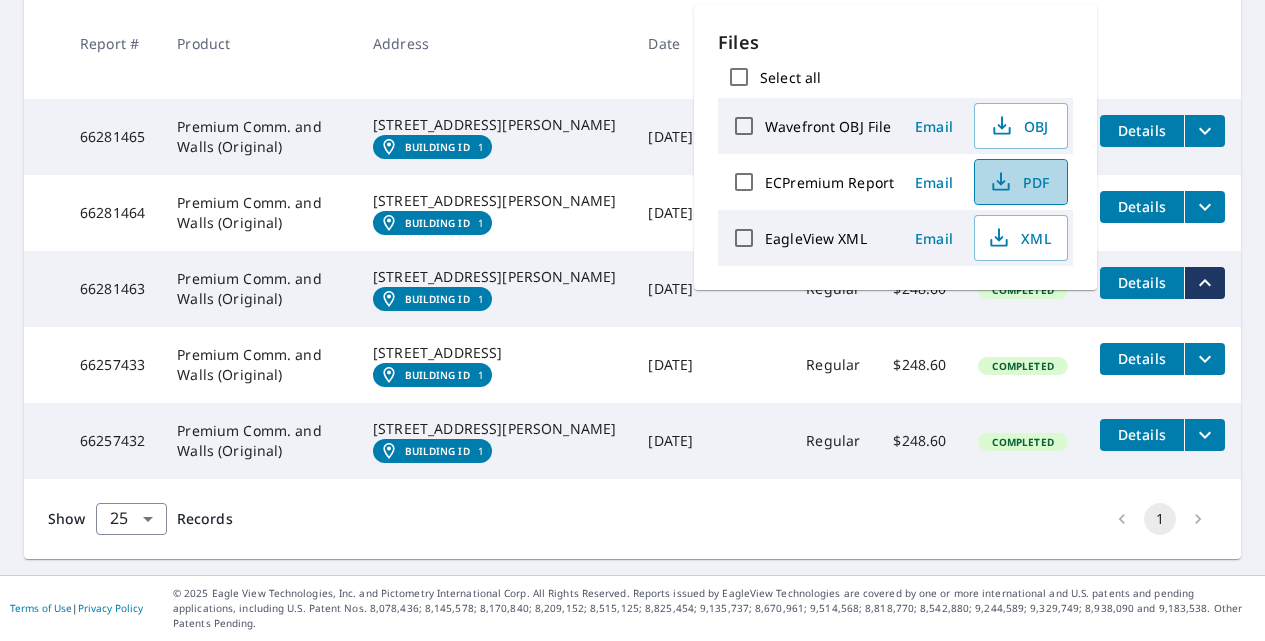 click on "PDF" at bounding box center [1019, 182] 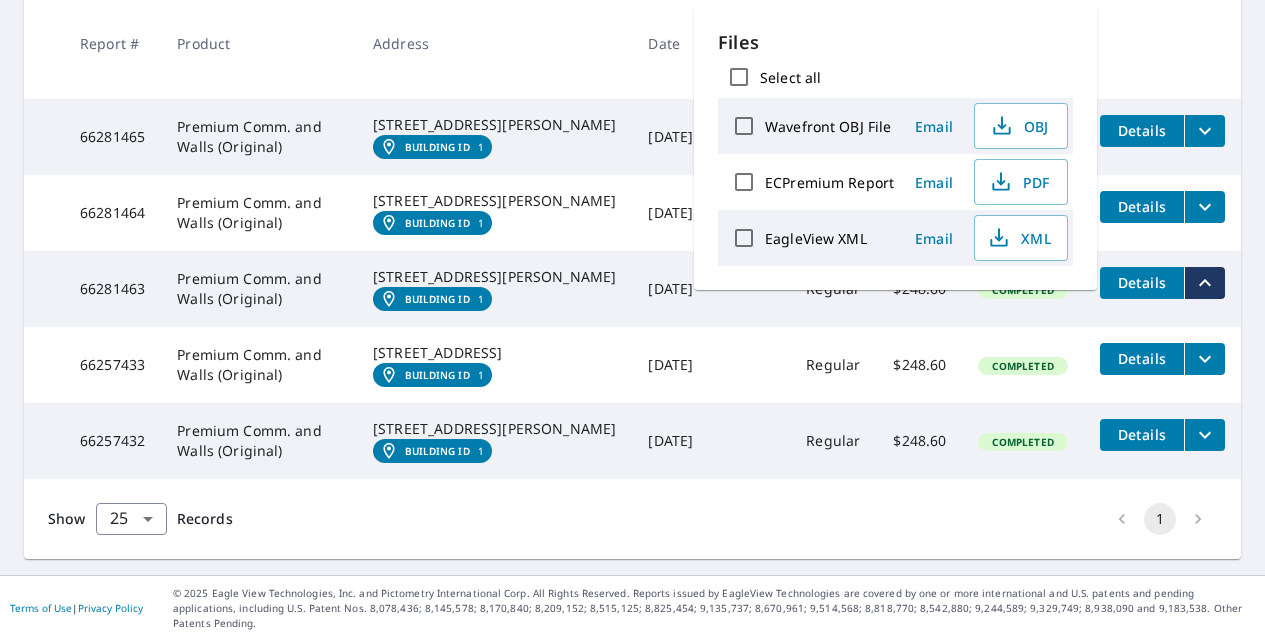 click 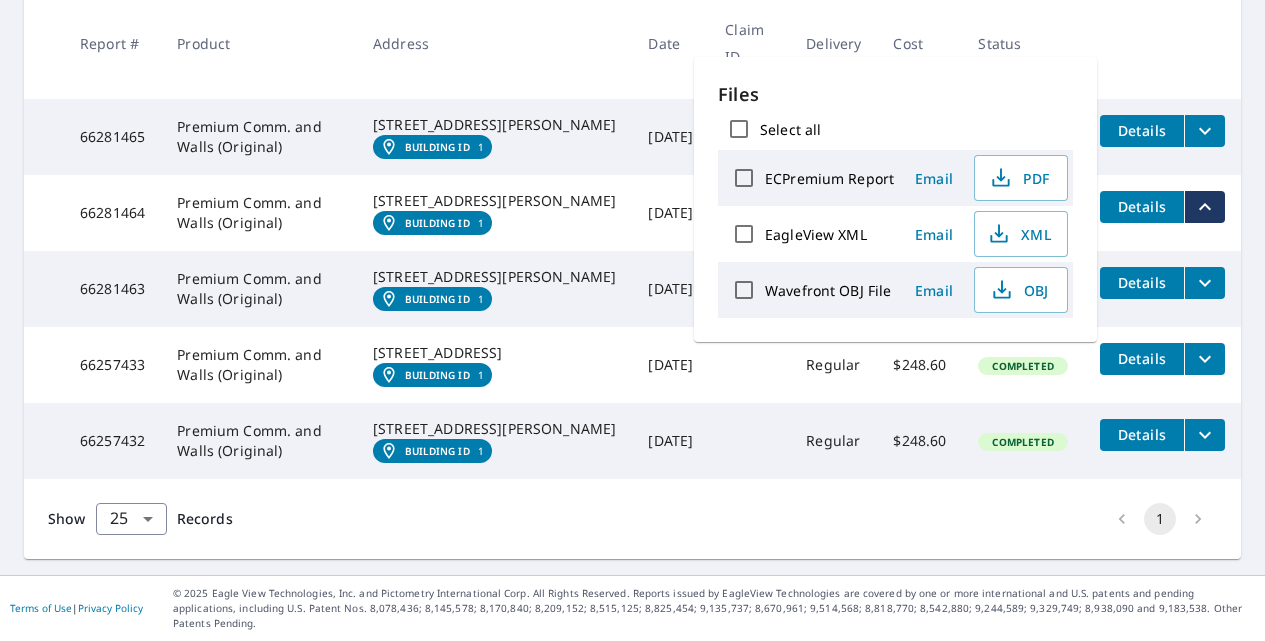 scroll, scrollTop: 1398, scrollLeft: 0, axis: vertical 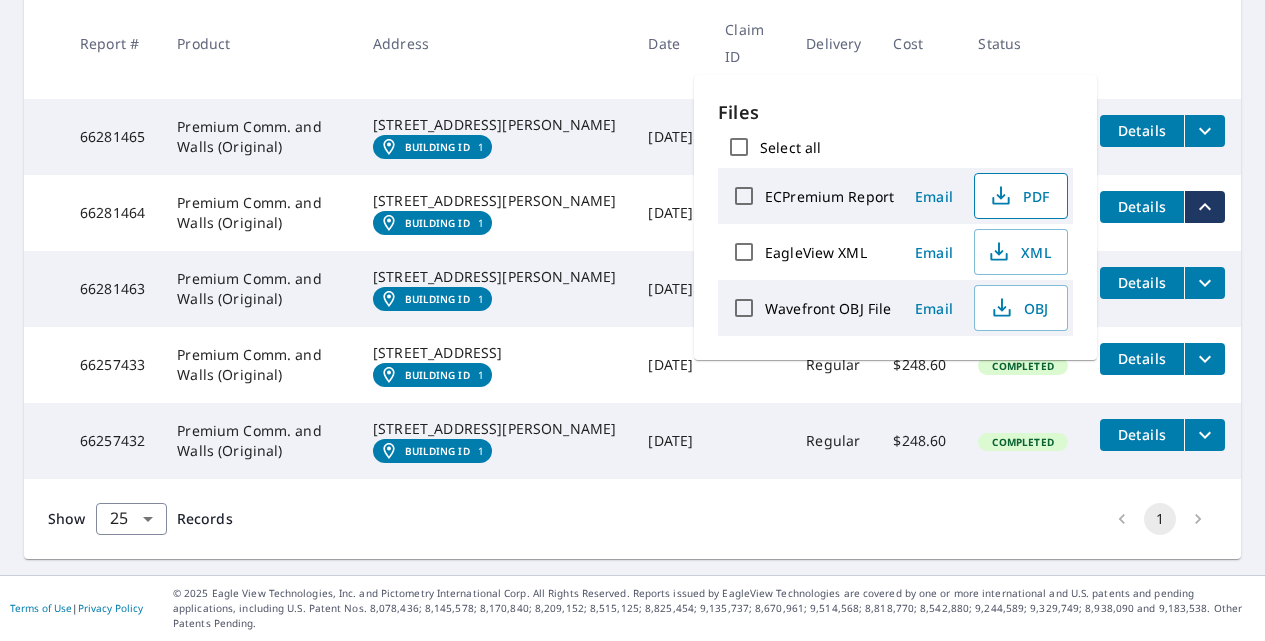 click on "PDF" at bounding box center [1019, 196] 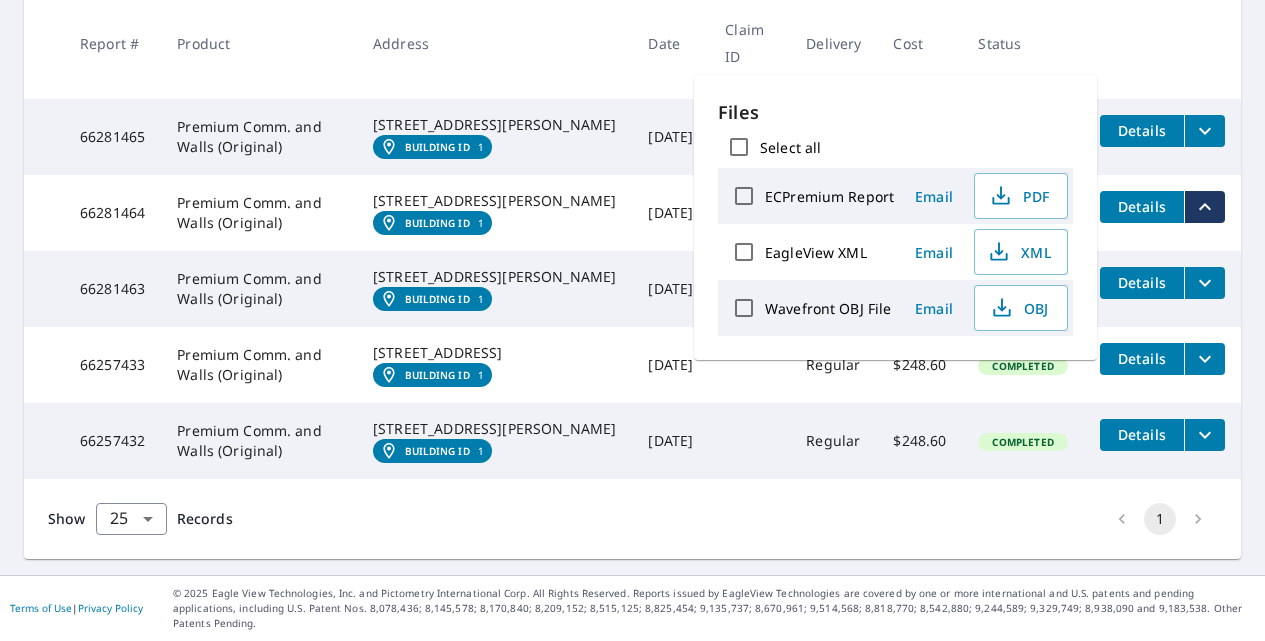 click 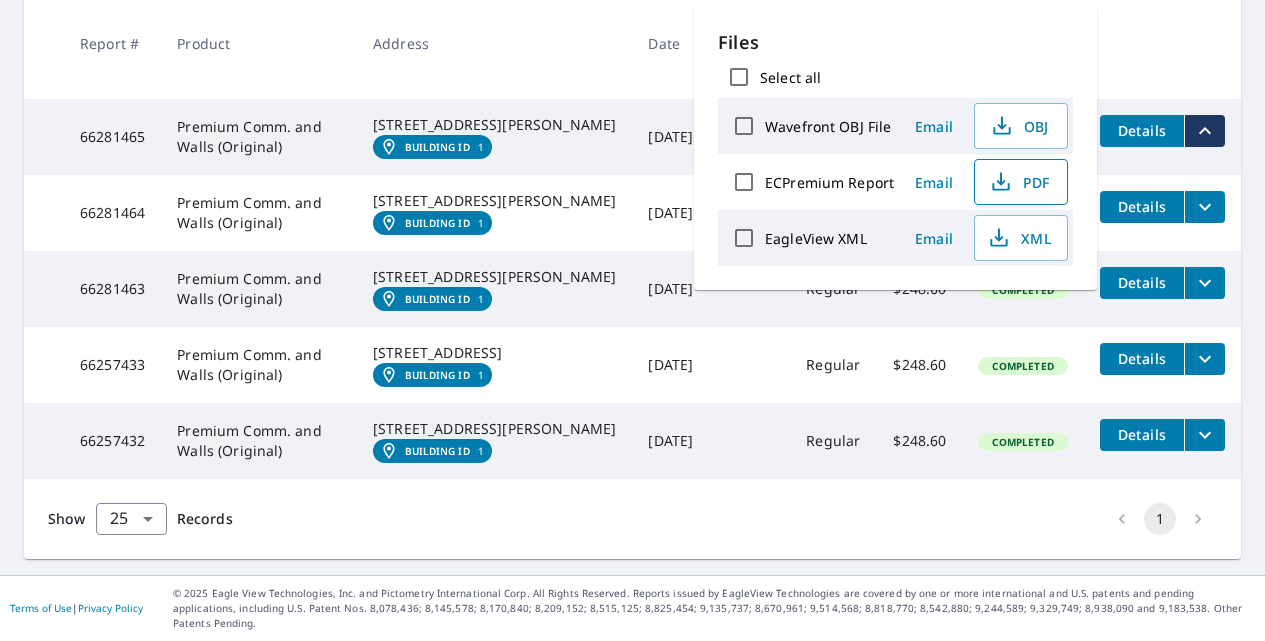 click on "PDF" at bounding box center [1021, 182] 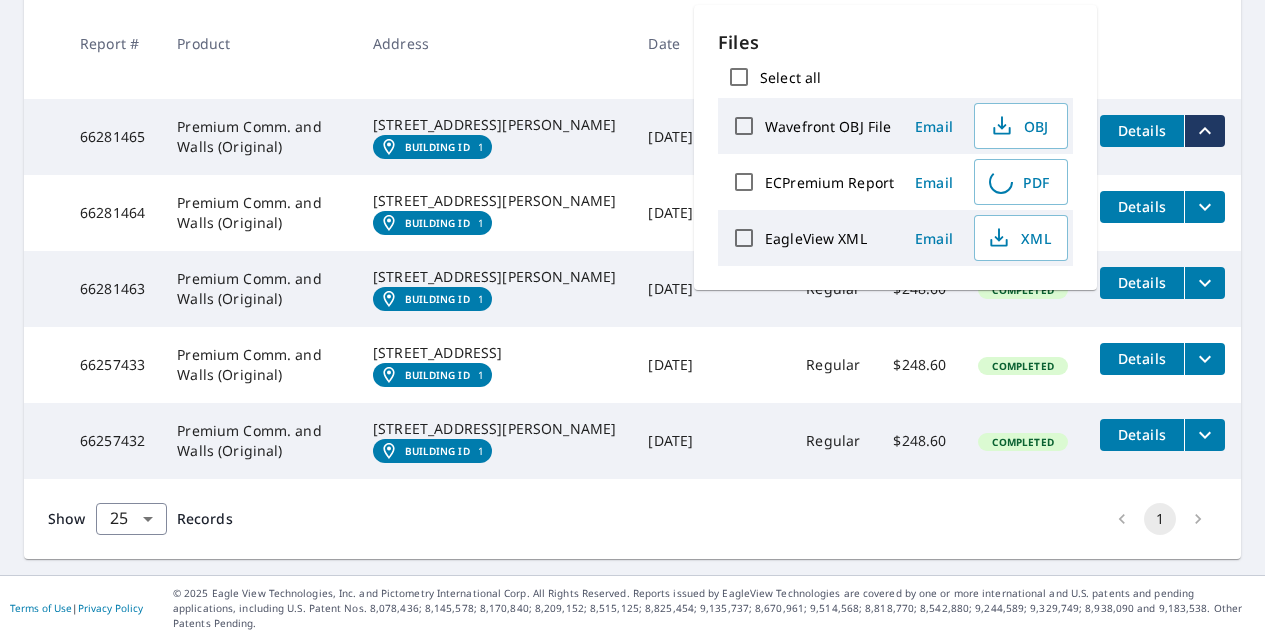 click 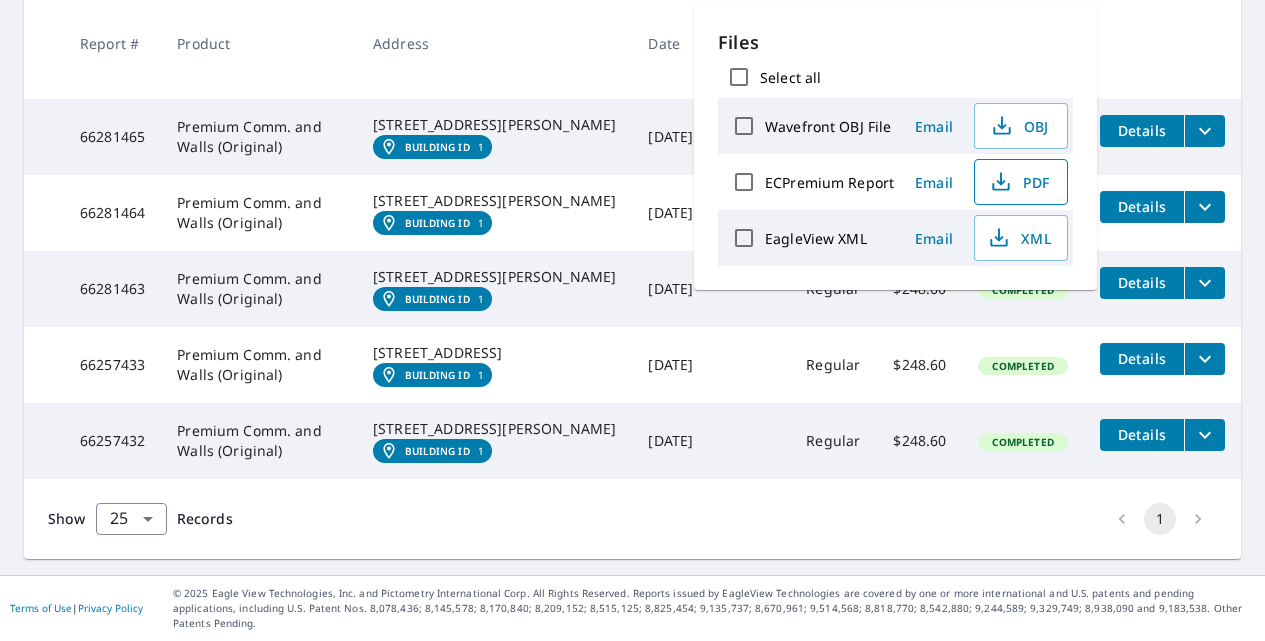 click on "PDF" at bounding box center [1021, 182] 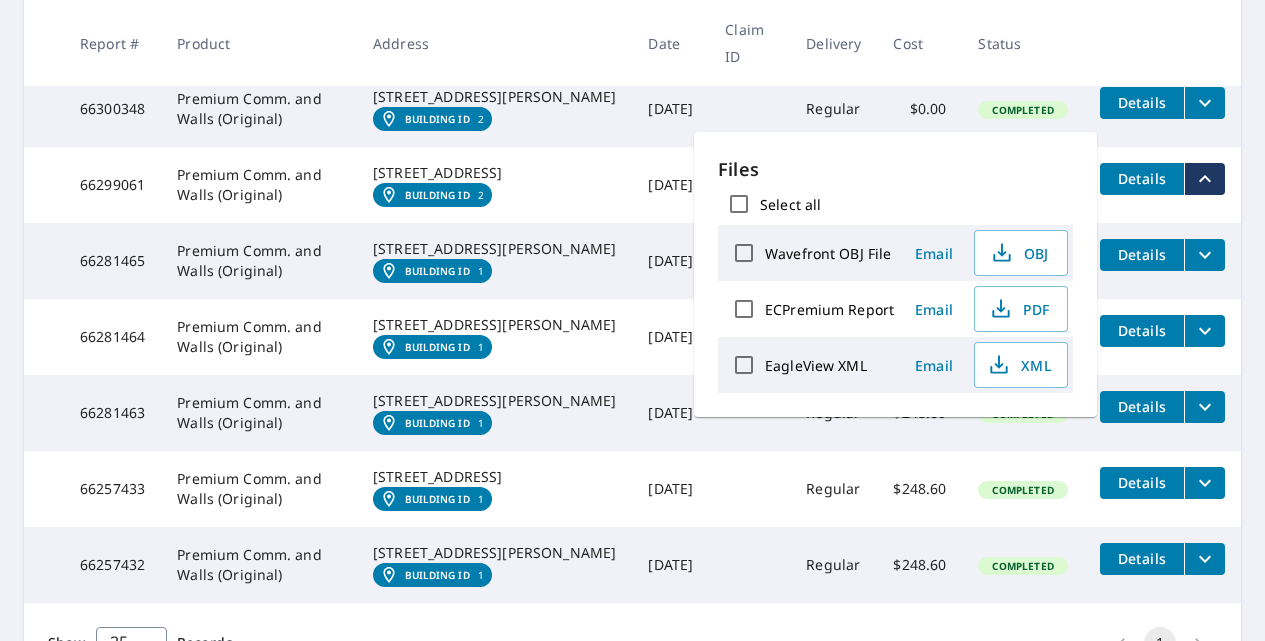 scroll, scrollTop: 1149, scrollLeft: 0, axis: vertical 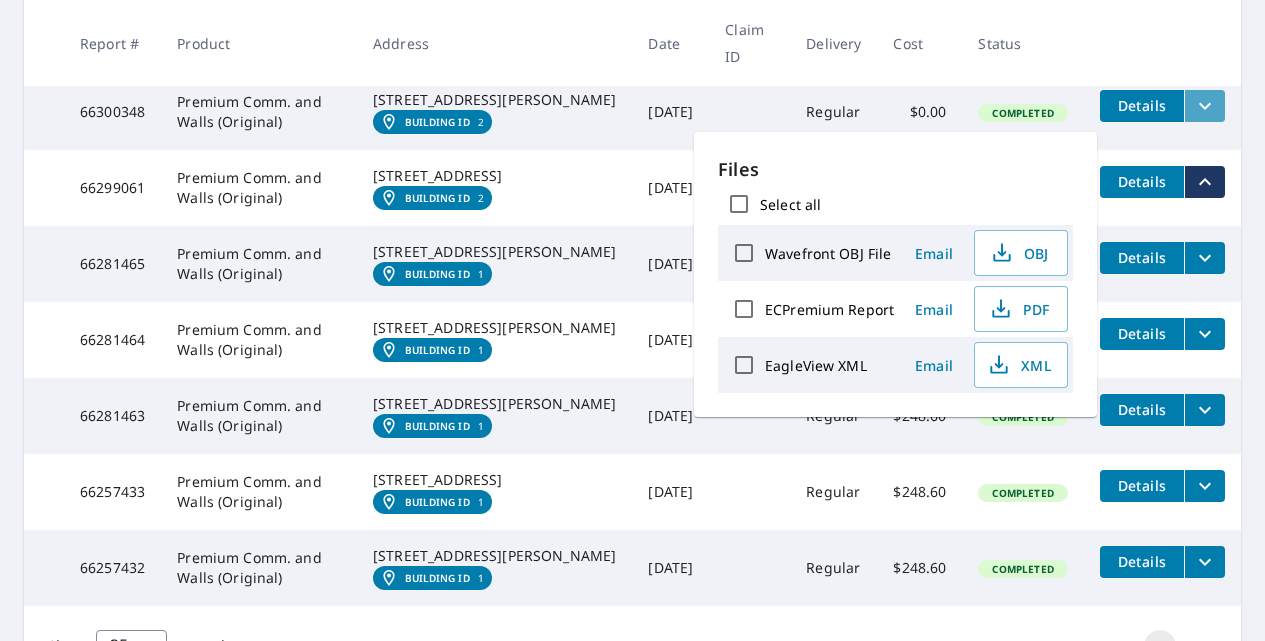click 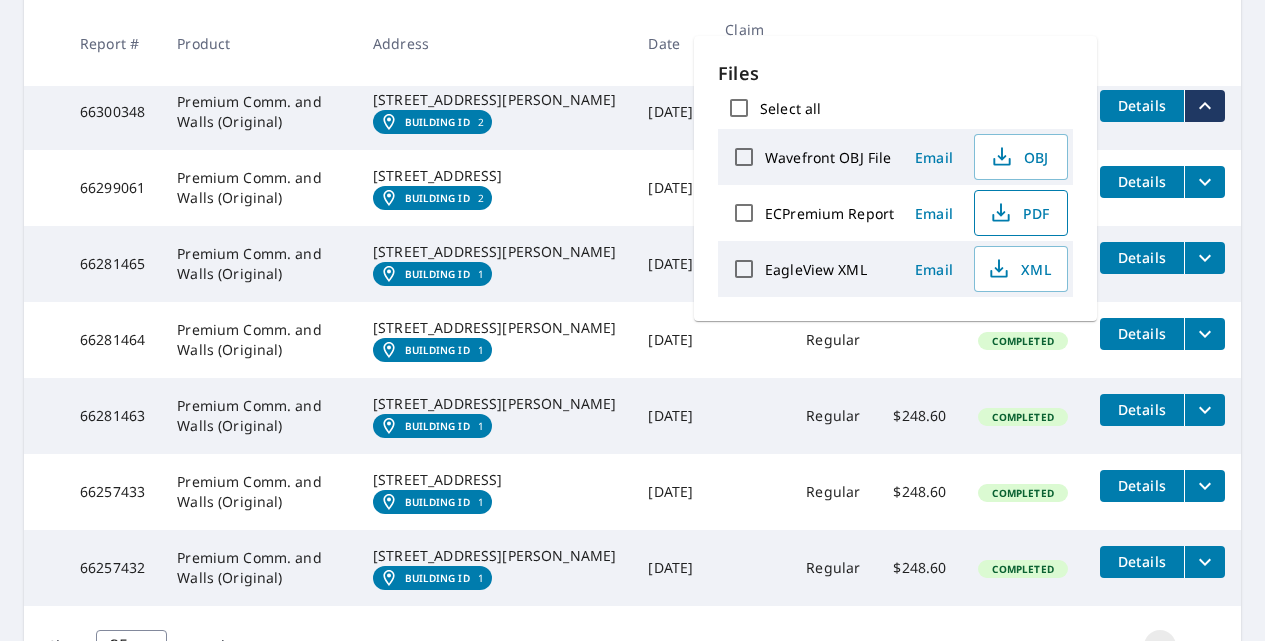 click on "PDF" at bounding box center [1019, 213] 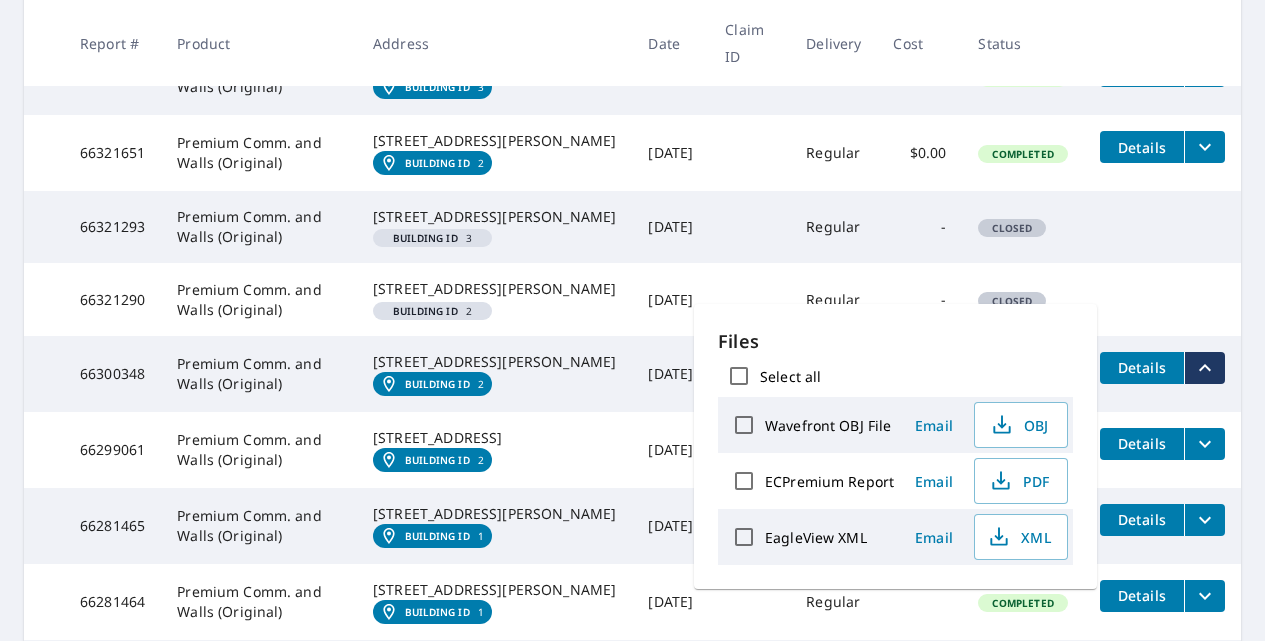 scroll, scrollTop: 880, scrollLeft: 0, axis: vertical 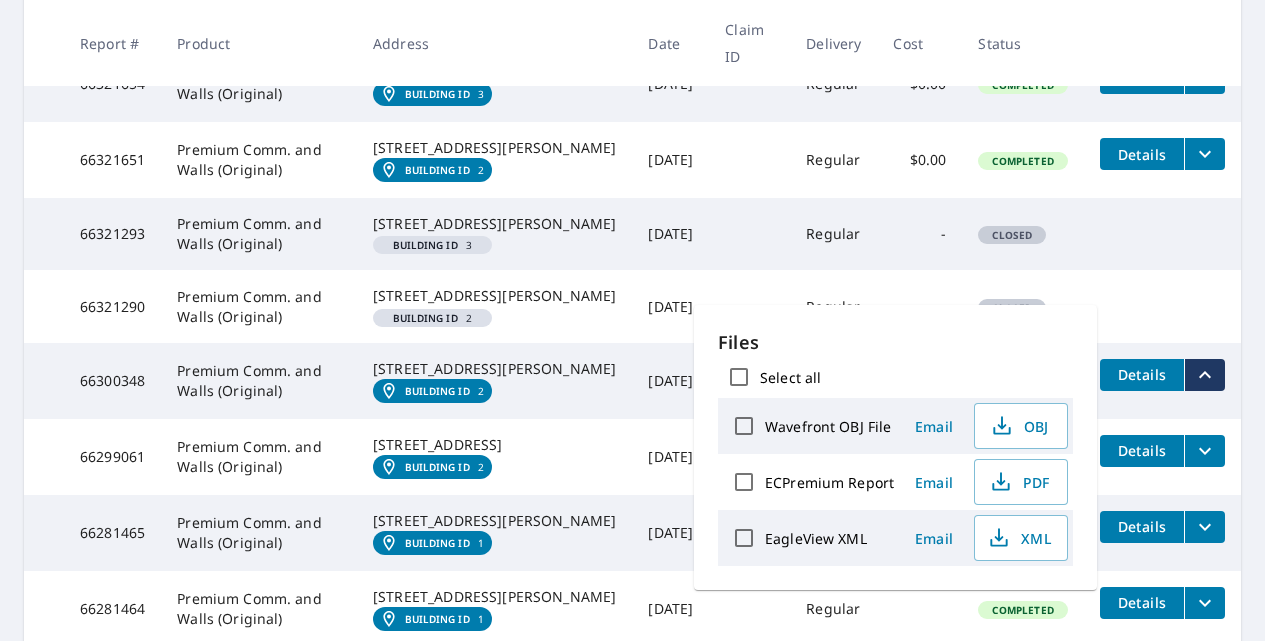 click 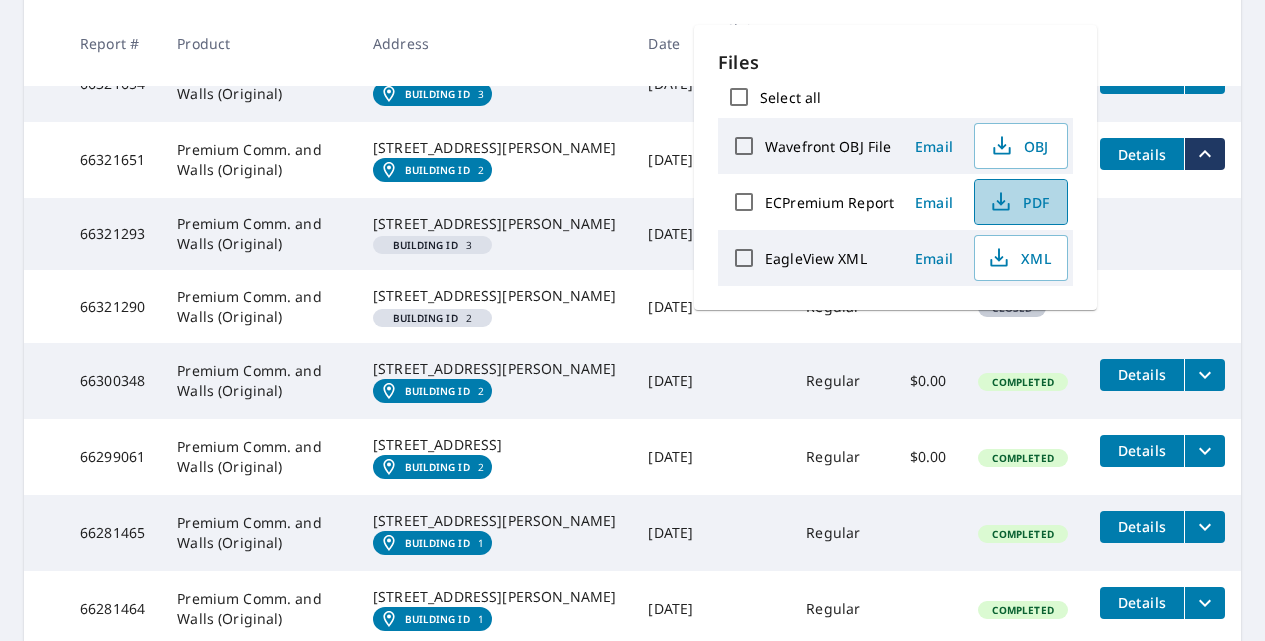 click on "PDF" at bounding box center (1019, 202) 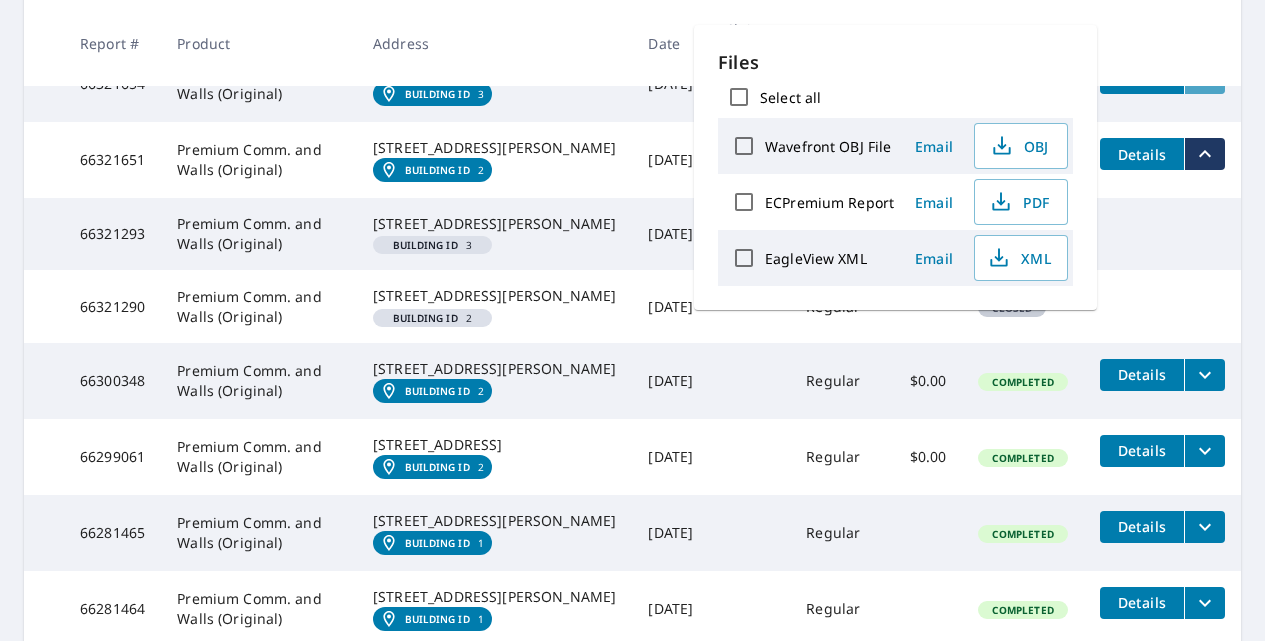 click 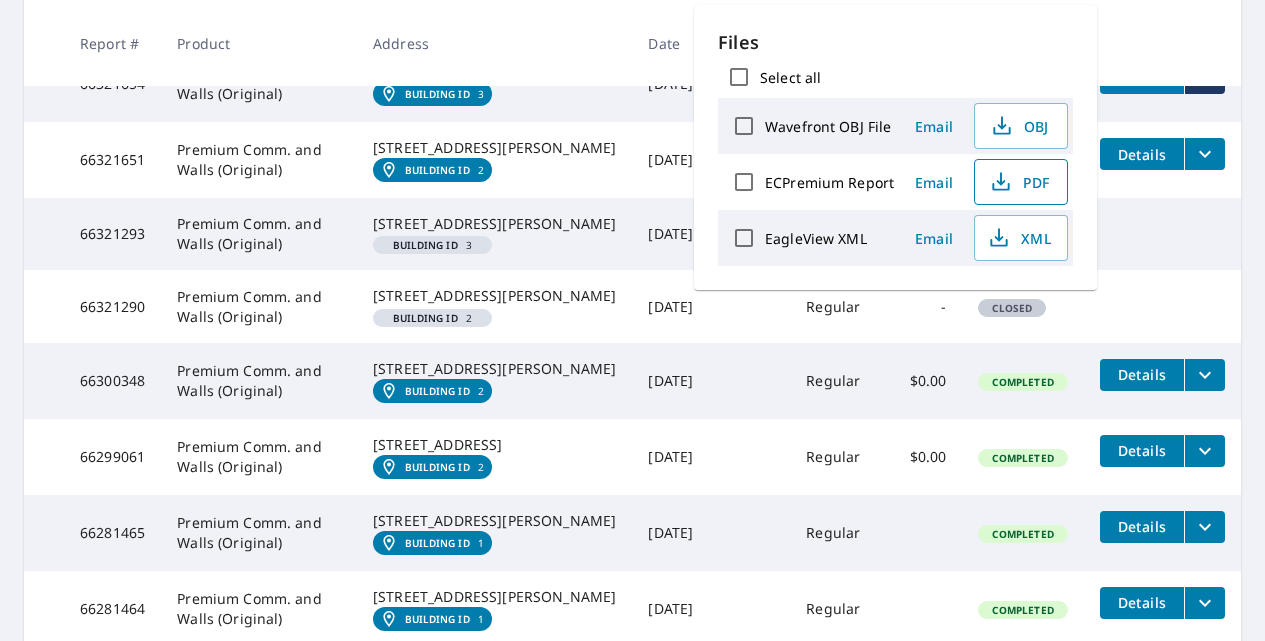 click on "PDF" at bounding box center (1019, 182) 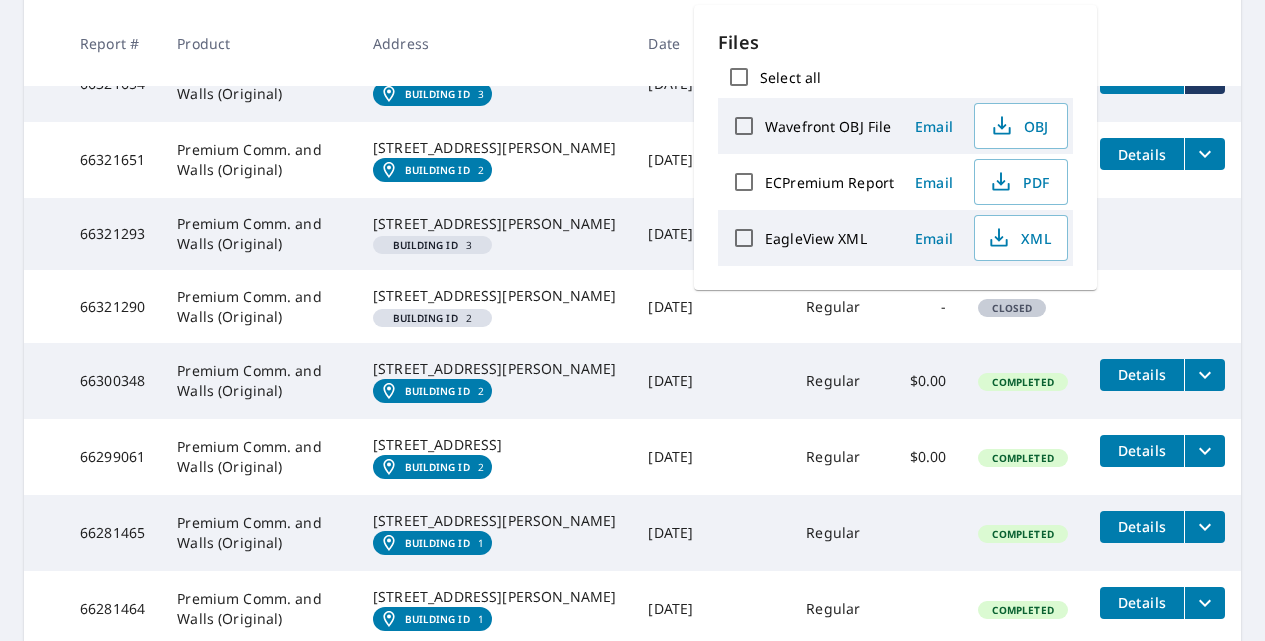 click 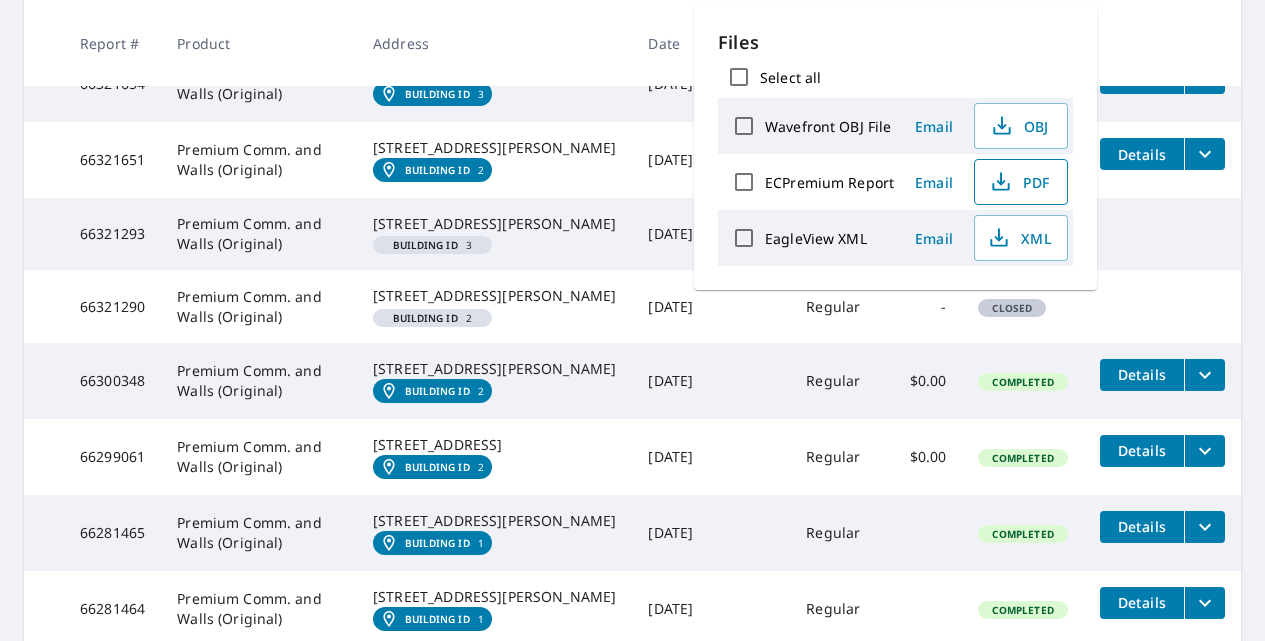 click on "PDF" at bounding box center (1021, 182) 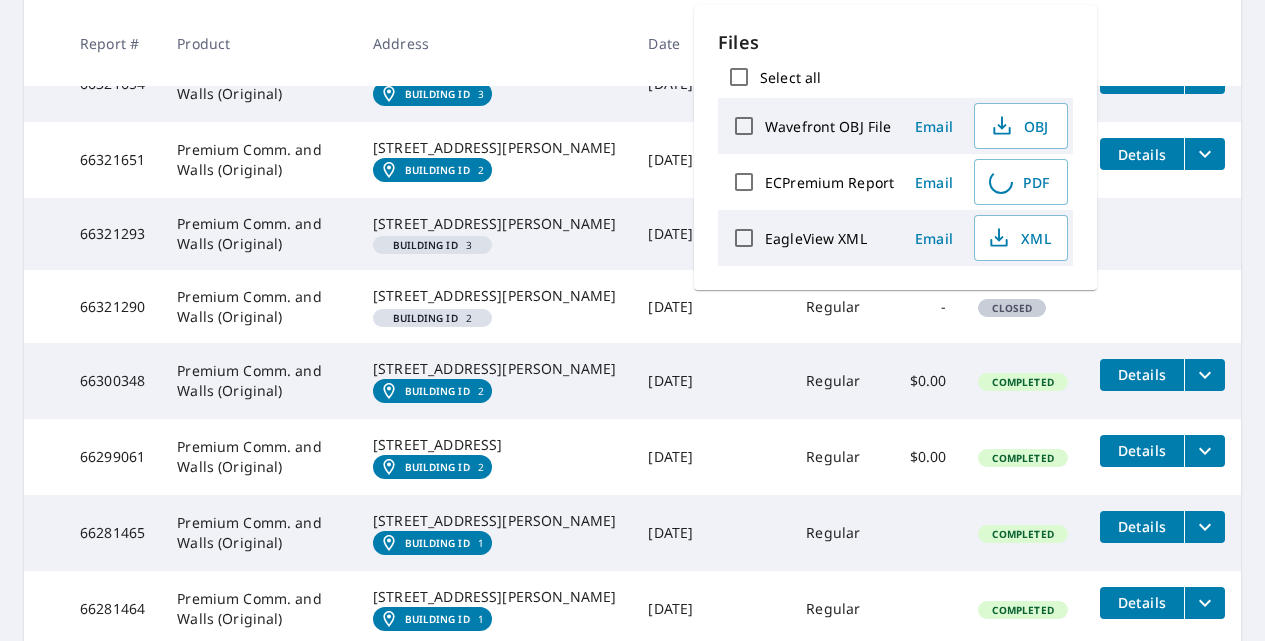 scroll, scrollTop: 0, scrollLeft: 0, axis: both 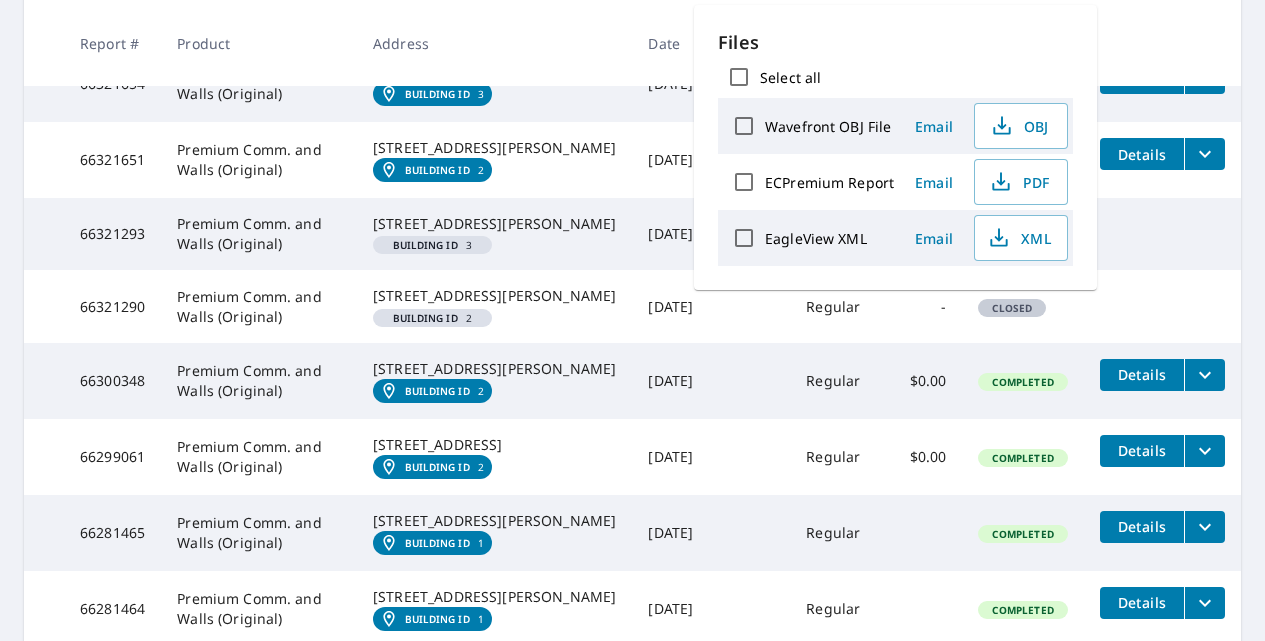 click on "Building ID" at bounding box center [437, 94] 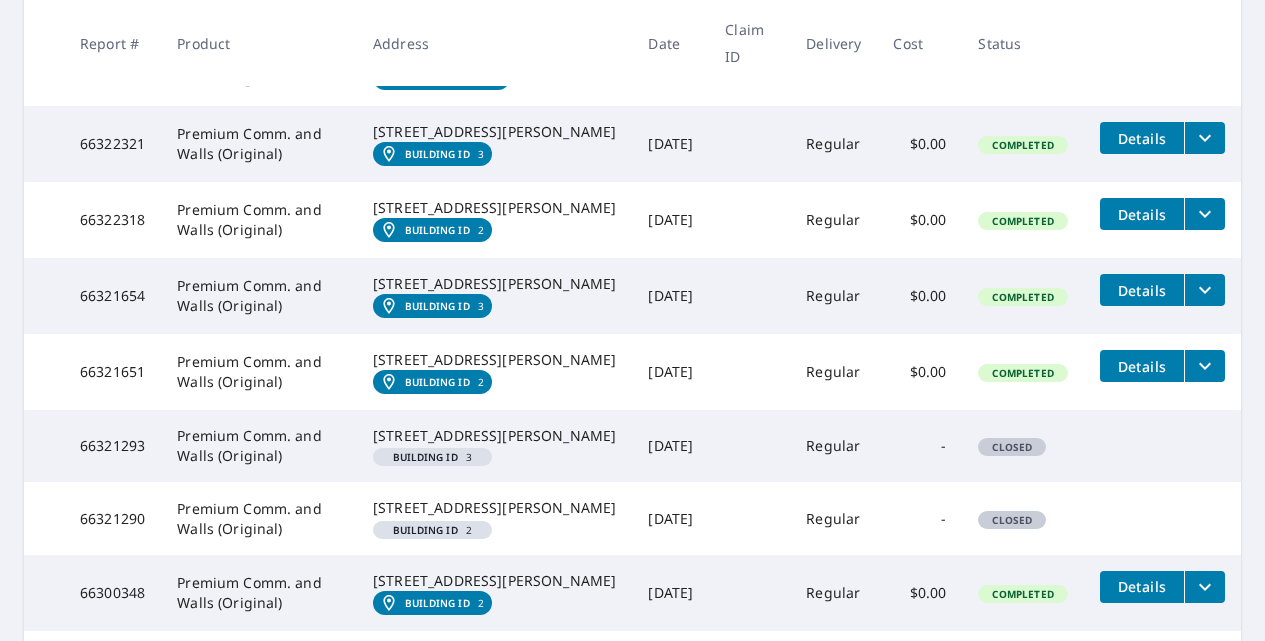 scroll, scrollTop: 672, scrollLeft: 0, axis: vertical 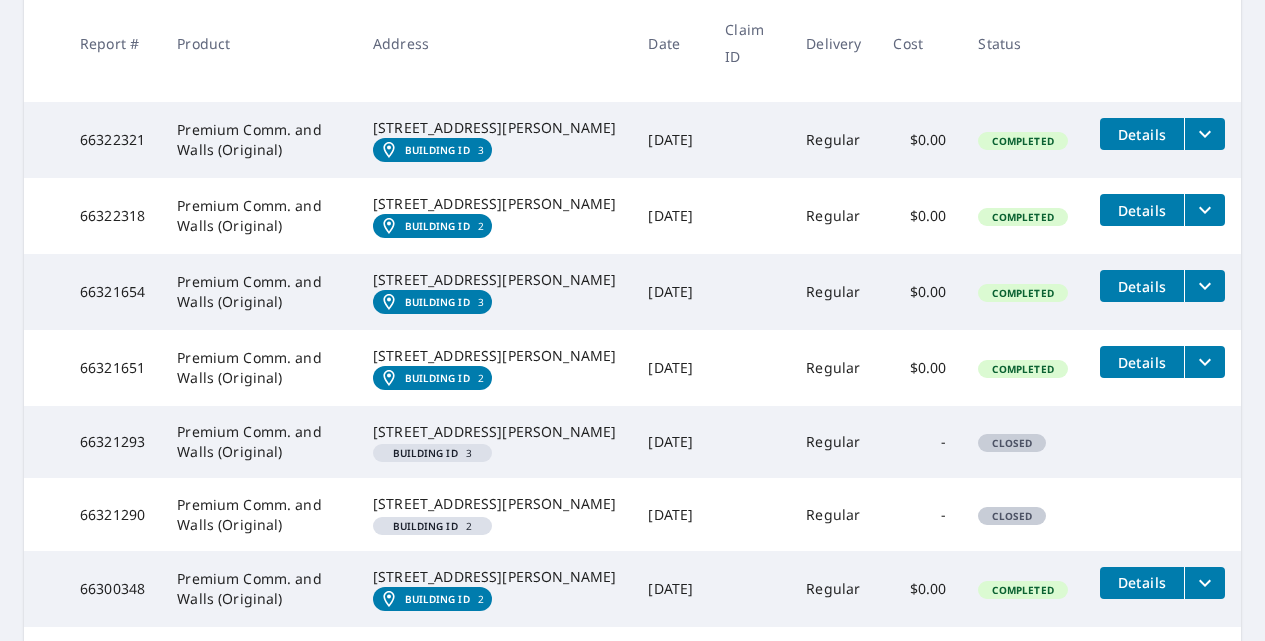 click at bounding box center (1204, 134) 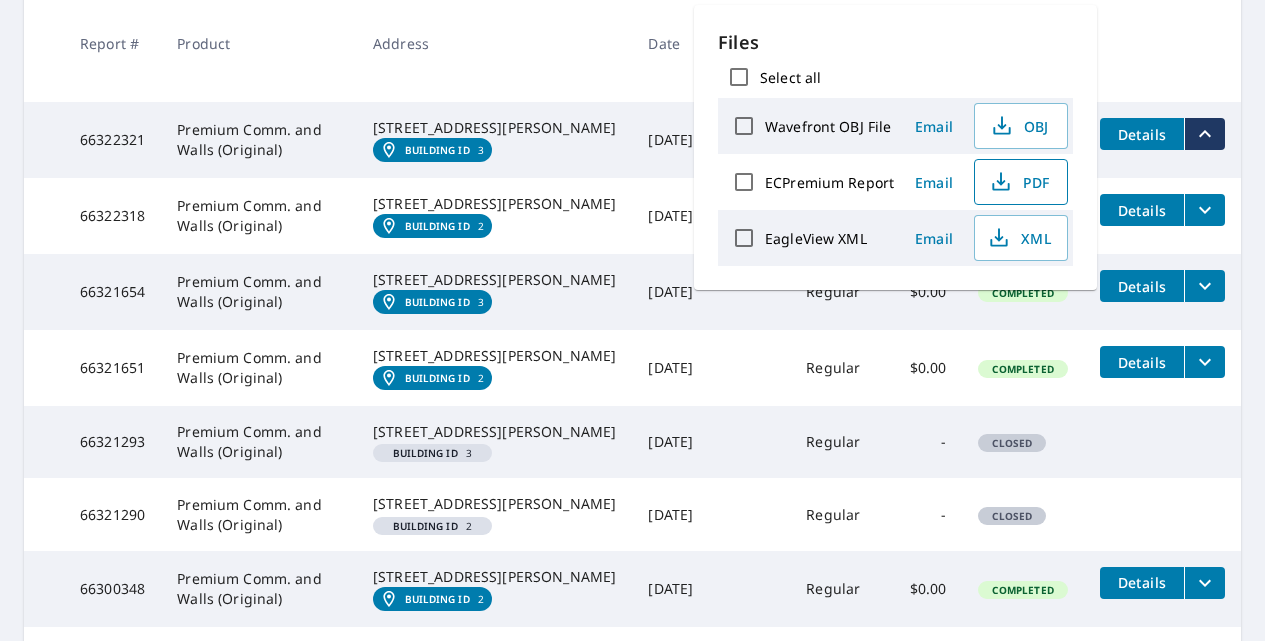 click on "PDF" at bounding box center (1019, 182) 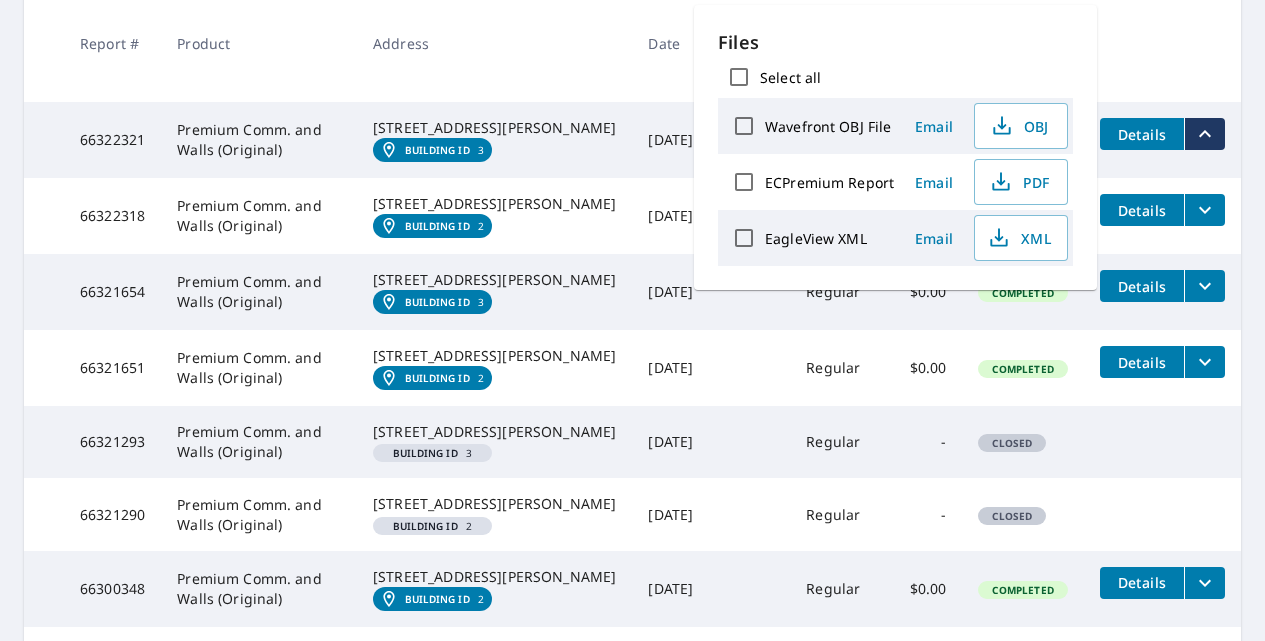 click 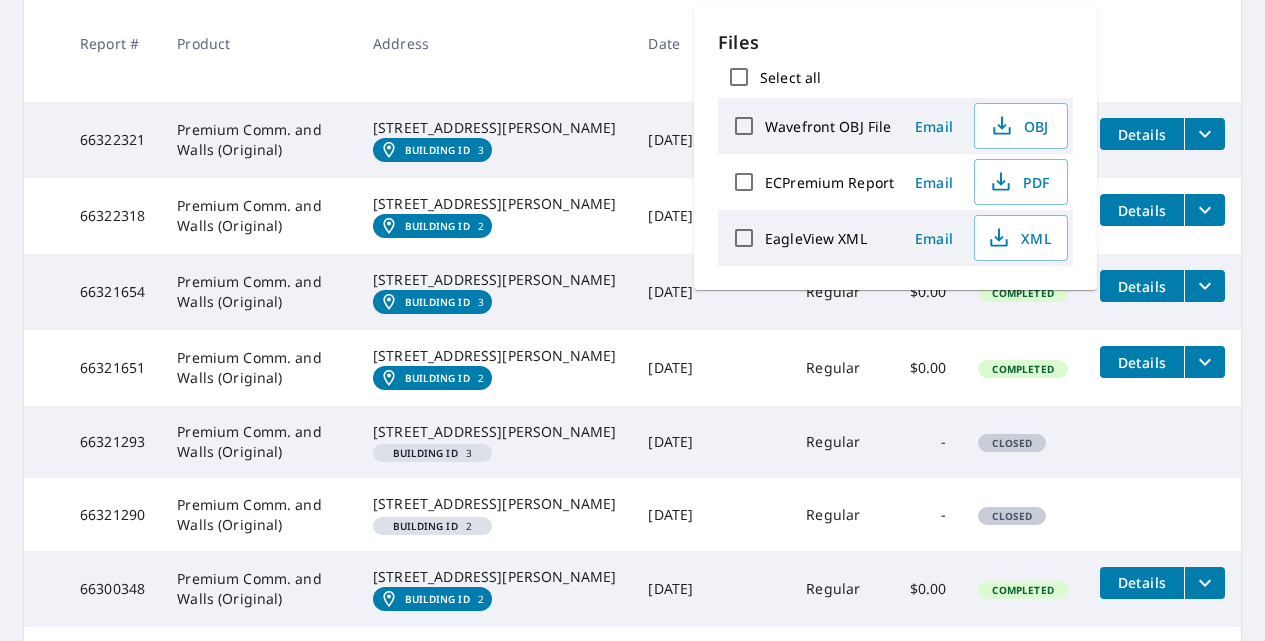 click 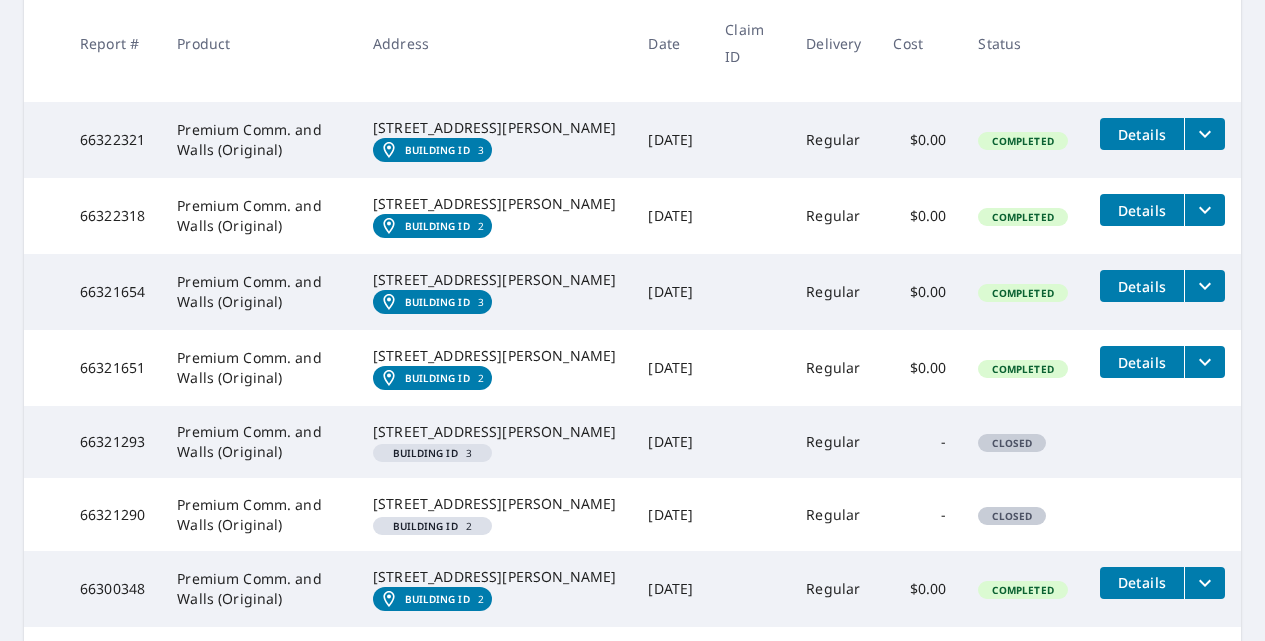 click at bounding box center (1204, 58) 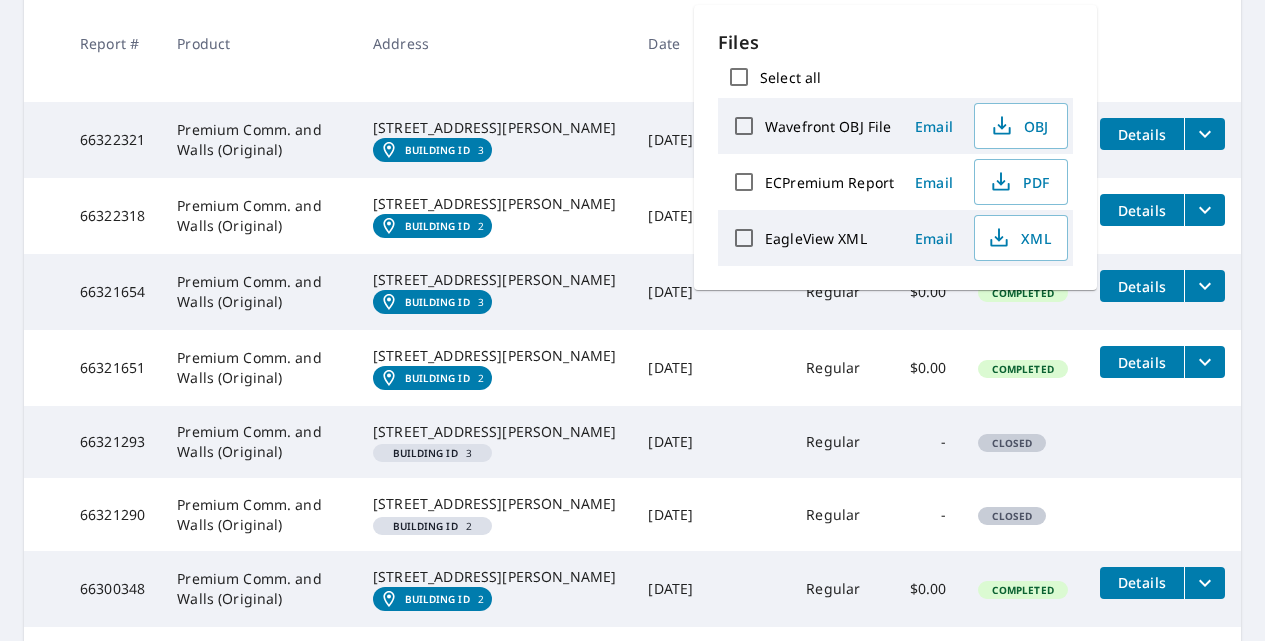 drag, startPoint x: 1054, startPoint y: 170, endPoint x: 1069, endPoint y: 171, distance: 15.033297 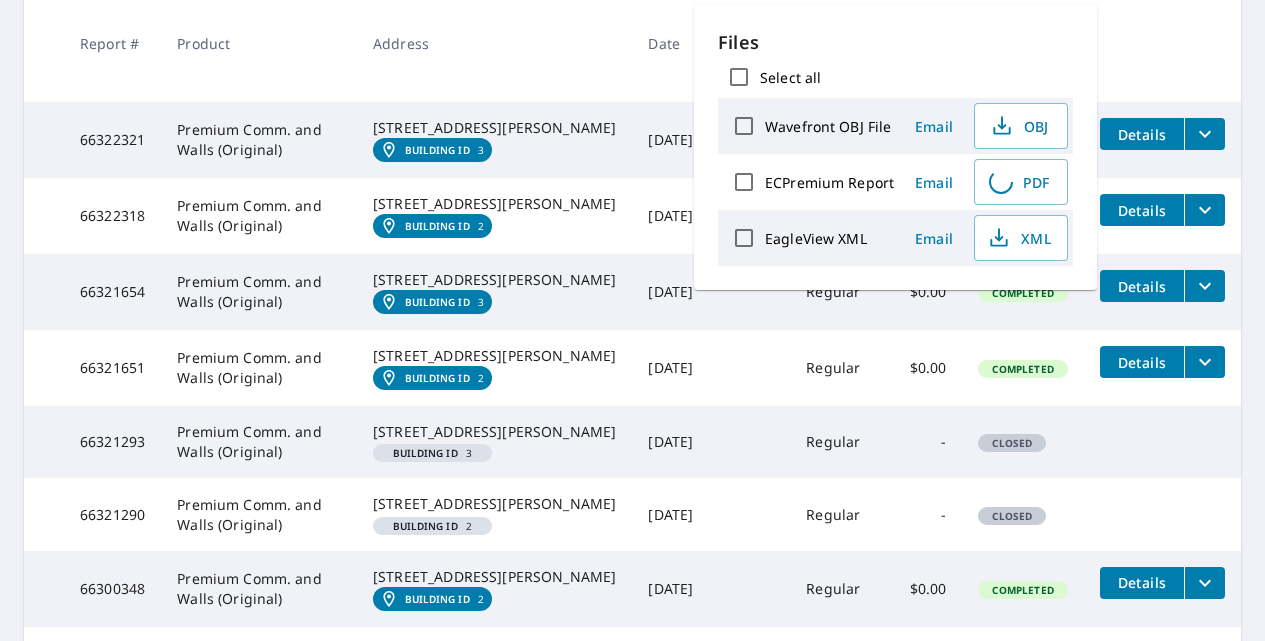 click on "66328959 Premium Comm. and Walls (Original) 88 Masonic Home Rd
Charlton, MA 01507 Building ID 3 Jul 10, 2025 Regular - In Process Cancel 66328958 Premium Comm. and Walls (Original) 88 Masonic Home Rd
Charlton, MA 01507 Building ID 2 Jul 10, 2025 Regular $0.00 Completed Details 66325249 Premium Comm. and Walls (Original) 88 Masonic Home Rd
Charlton, MA 01507 Building ID 3 Jul 09, 2025 Regular $0.00 Completed Details 66324122 Premium Comm. and Walls (Original) 88 Masonic Home Rd
Charlton, MA 01507 Building ID 3.1.1 Jul 09, 2025 Regular $0.00 Completed Details 66322321 Premium Comm. and Walls (Original) 88 Masonic Home Rd
Charlton, MA 01507 Building ID 3 Jul 09, 2025 Regular $0.00 Completed Details 66322318 Premium Comm. and Walls (Original) 88 Masonic Home Rd
Charlton, MA 01507 Building ID 2 Jul 09, 2025 Regular $0.00 Completed Details 66321654 Premium Comm. and Walls (Original) 88 Masonic Home Rd
Charlton, MA 01507 Building ID 3 Jul 09, 2025 Regular $0.00 Completed Details 66321651 Building ID 2 Jul 09, 2025 3" at bounding box center (632, 440) 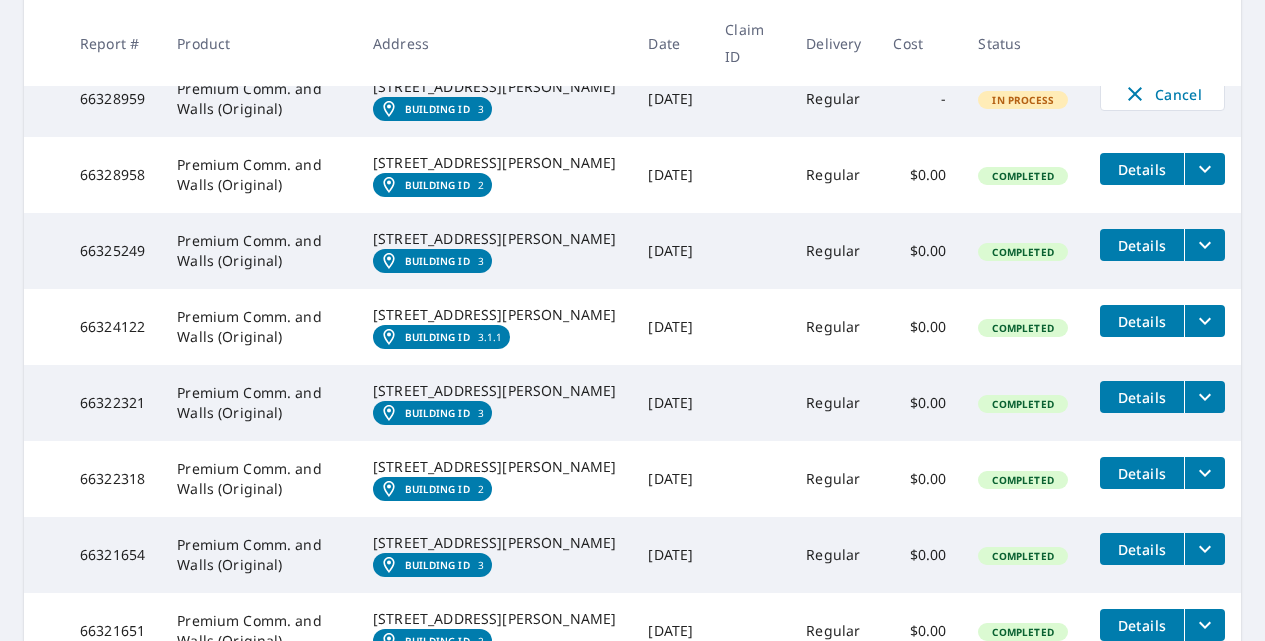 scroll, scrollTop: 401, scrollLeft: 0, axis: vertical 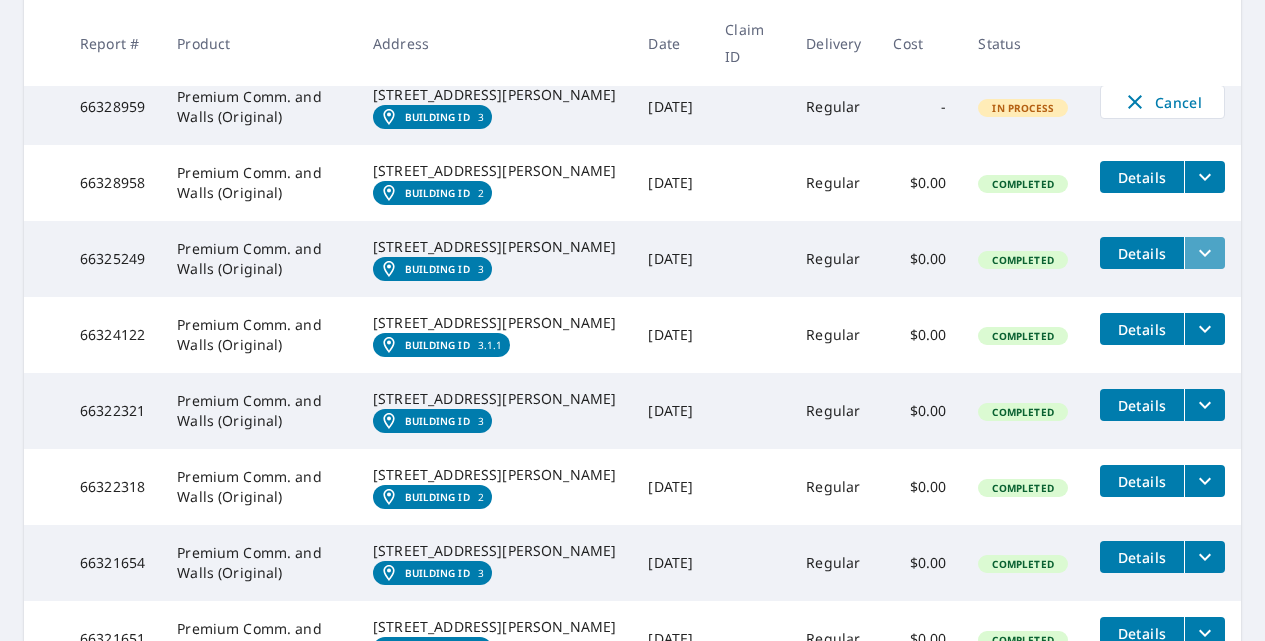 click 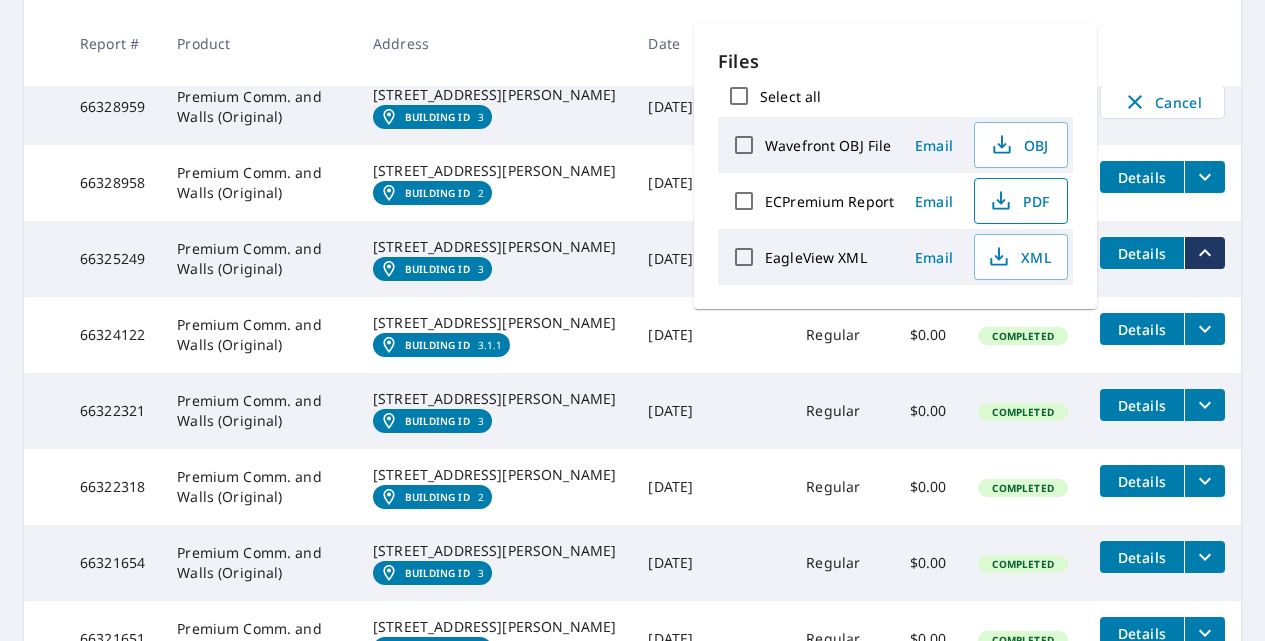 click on "PDF" at bounding box center [1021, 201] 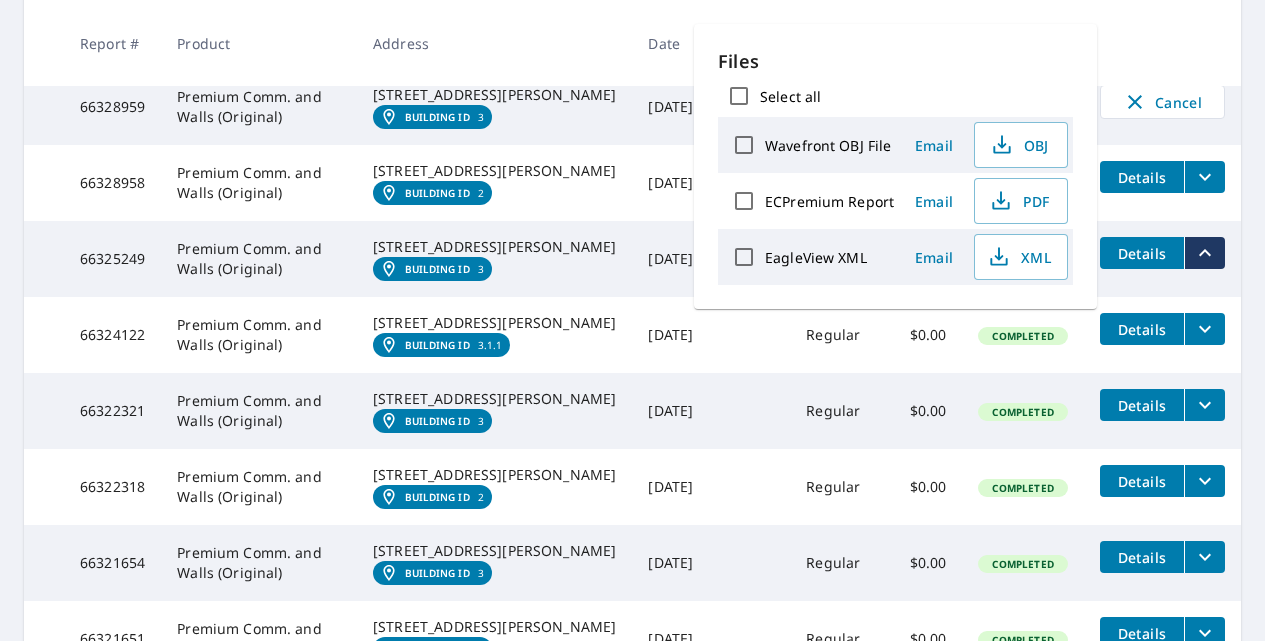 click on "66328959 Premium Comm. and Walls (Original) 88 Masonic Home Rd
Charlton, MA 01507 Building ID 3 Jul 10, 2025 Regular - In Process Cancel 66328958 Premium Comm. and Walls (Original) 88 Masonic Home Rd
Charlton, MA 01507 Building ID 2 Jul 10, 2025 Regular $0.00 Completed Details 66325249 Premium Comm. and Walls (Original) 88 Masonic Home Rd
Charlton, MA 01507 Building ID 3 Jul 09, 2025 Regular $0.00 Completed Details 66324122 Premium Comm. and Walls (Original) 88 Masonic Home Rd
Charlton, MA 01507 Building ID 3.1.1 Jul 09, 2025 Regular $0.00 Completed Details 66322321 Premium Comm. and Walls (Original) 88 Masonic Home Rd
Charlton, MA 01507 Building ID 3 Jul 09, 2025 Regular $0.00 Completed Details 66322318 Premium Comm. and Walls (Original) 88 Masonic Home Rd
Charlton, MA 01507 Building ID 2 Jul 09, 2025 Regular $0.00 Completed Details 66321654 Premium Comm. and Walls (Original) 88 Masonic Home Rd
Charlton, MA 01507 Building ID 3 Jul 09, 2025 Regular $0.00 Completed Details 66321651 Building ID 2 Jul 09, 2025 3" at bounding box center [632, 711] 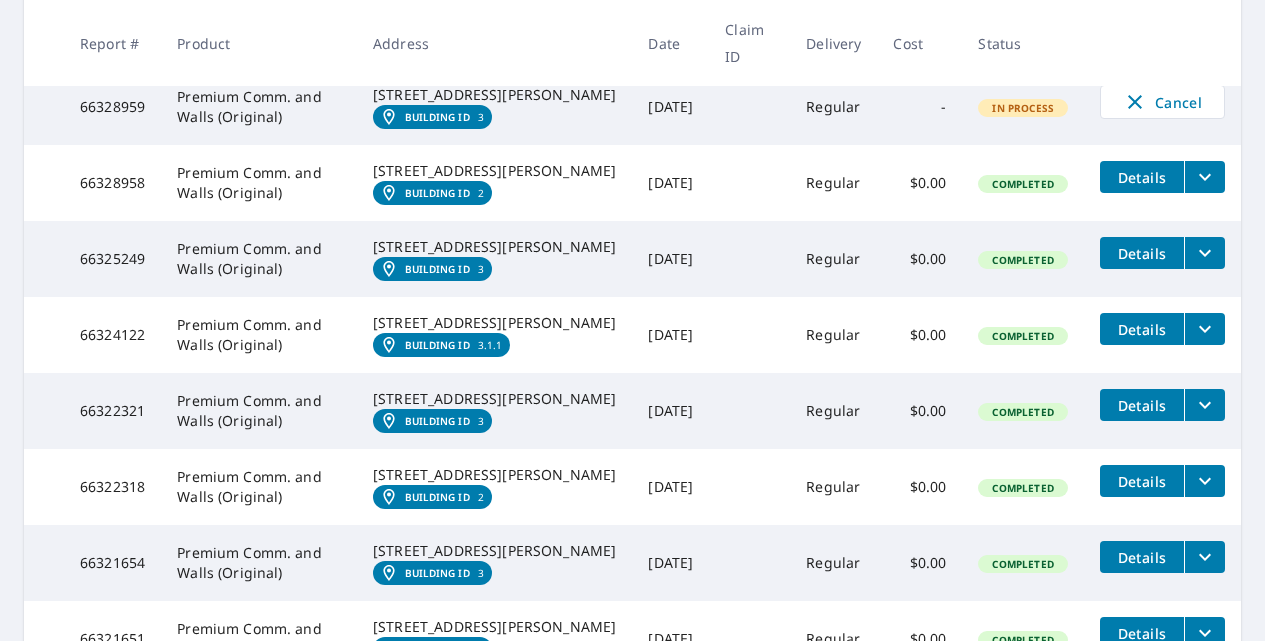 click 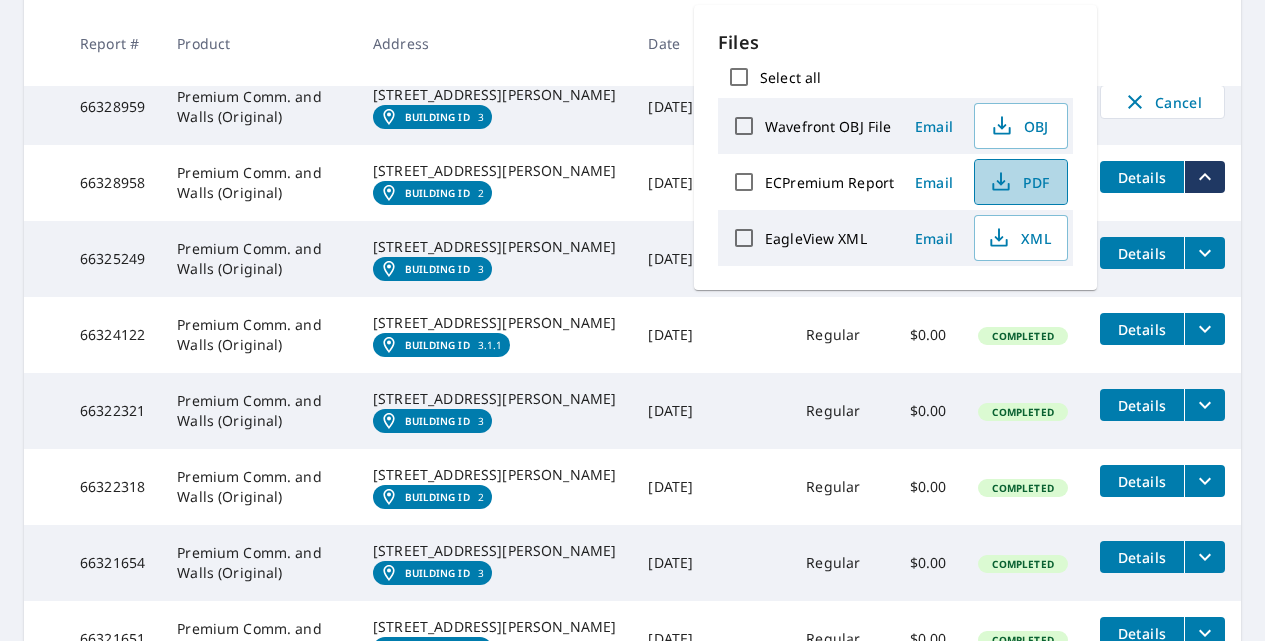 click on "PDF" at bounding box center (1019, 182) 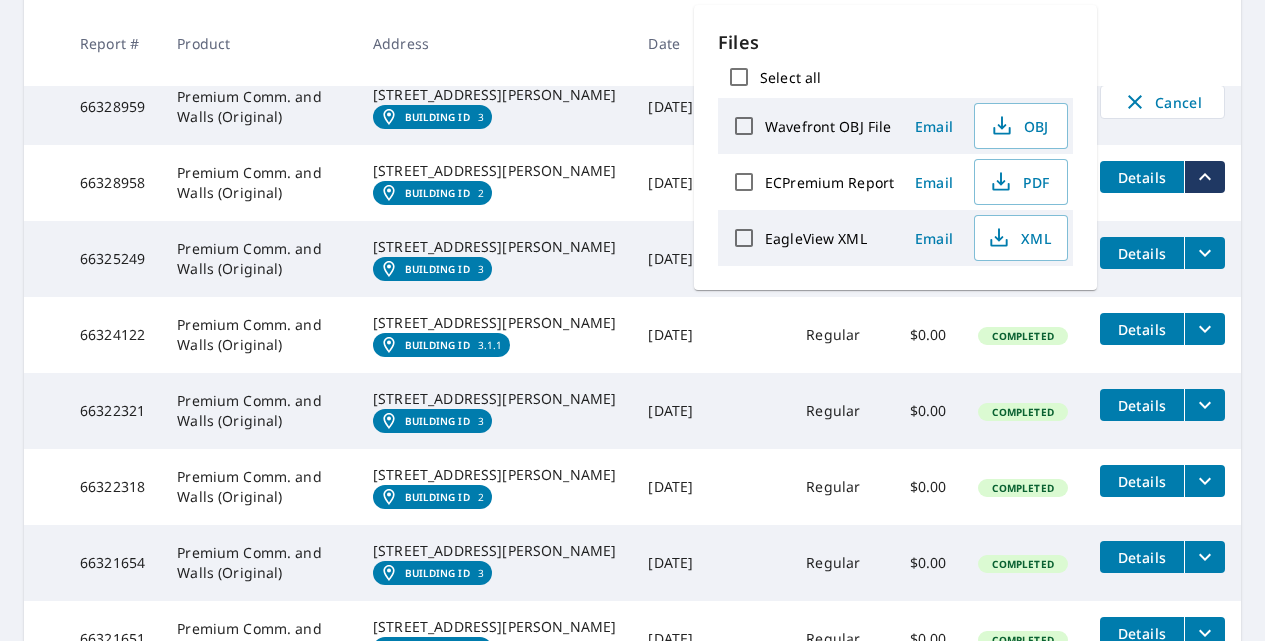 click on "66328959 Premium Comm. and Walls (Original) 88 Masonic Home Rd
Charlton, MA 01507 Building ID 3 Jul 10, 2025 Regular - In Process Cancel 66328958 Premium Comm. and Walls (Original) 88 Masonic Home Rd
Charlton, MA 01507 Building ID 2 Jul 10, 2025 Regular $0.00 Completed Details 66325249 Premium Comm. and Walls (Original) 88 Masonic Home Rd
Charlton, MA 01507 Building ID 3 Jul 09, 2025 Regular $0.00 Completed Details 66324122 Premium Comm. and Walls (Original) 88 Masonic Home Rd
Charlton, MA 01507 Building ID 3.1.1 Jul 09, 2025 Regular $0.00 Completed Details 66322321 Premium Comm. and Walls (Original) 88 Masonic Home Rd
Charlton, MA 01507 Building ID 3 Jul 09, 2025 Regular $0.00 Completed Details 66322318 Premium Comm. and Walls (Original) 88 Masonic Home Rd
Charlton, MA 01507 Building ID 2 Jul 09, 2025 Regular $0.00 Completed Details 66321654 Premium Comm. and Walls (Original) 88 Masonic Home Rd
Charlton, MA 01507 Building ID 3 Jul 09, 2025 Regular $0.00 Completed Details 66321651 Building ID 2 Jul 09, 2025 3" at bounding box center (632, 711) 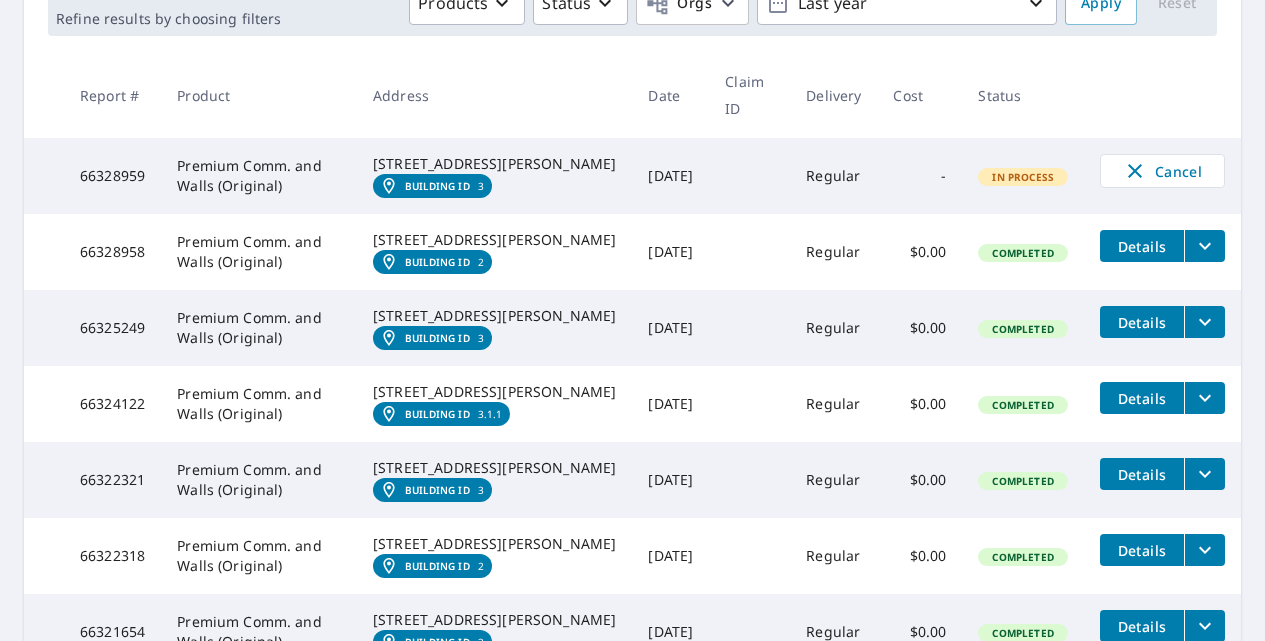 scroll, scrollTop: 351, scrollLeft: 0, axis: vertical 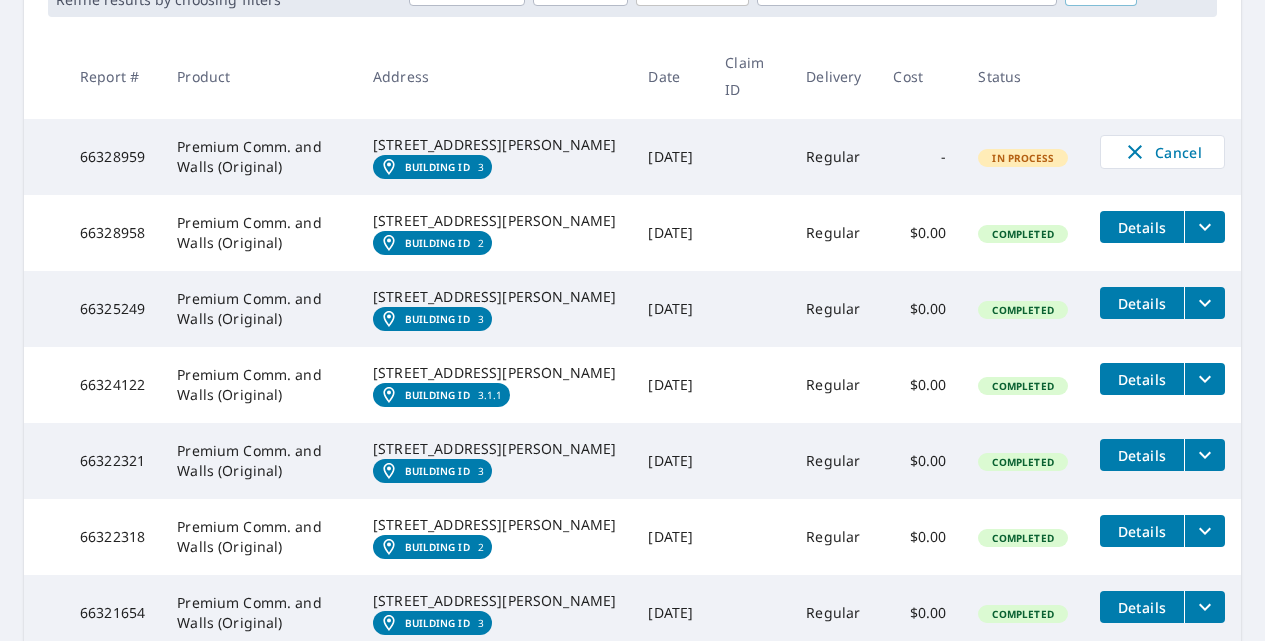 click on "Building ID" at bounding box center (437, 167) 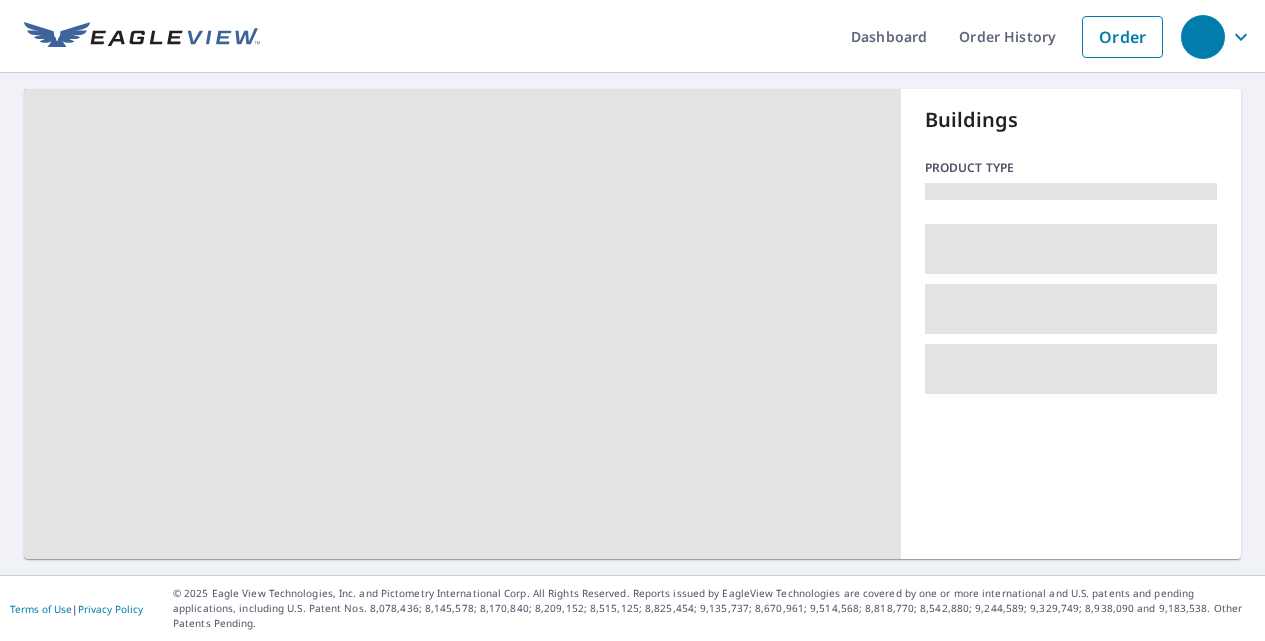 scroll, scrollTop: 0, scrollLeft: 0, axis: both 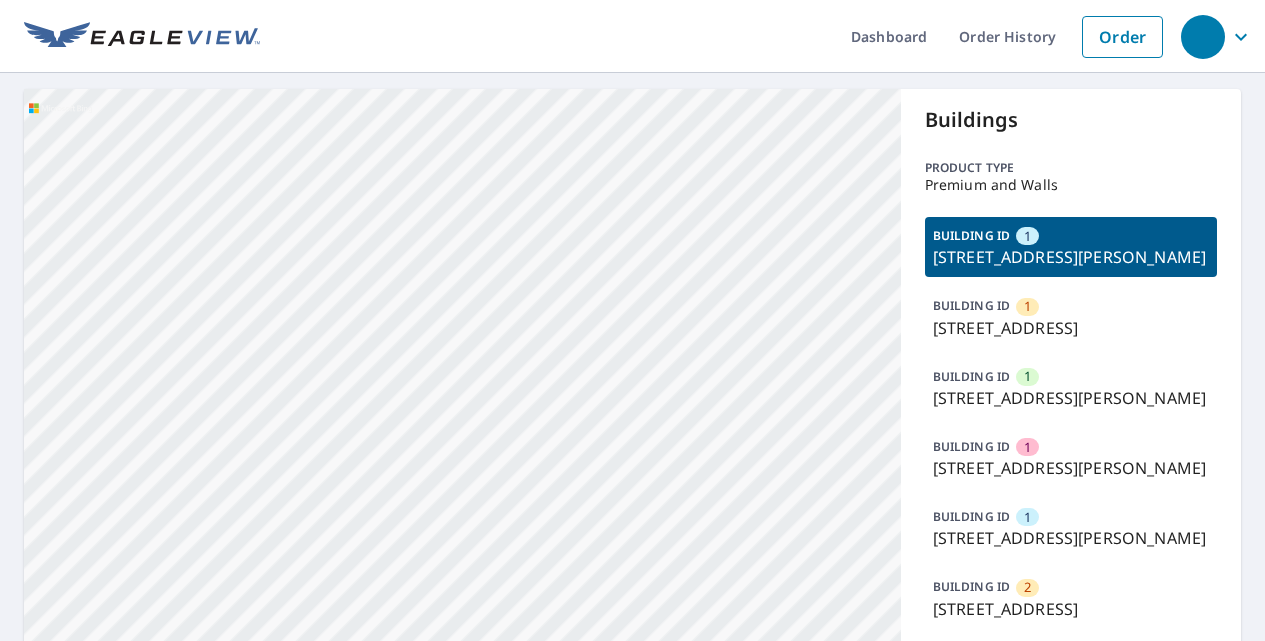 drag, startPoint x: 628, startPoint y: 228, endPoint x: 581, endPoint y: 118, distance: 119.62023 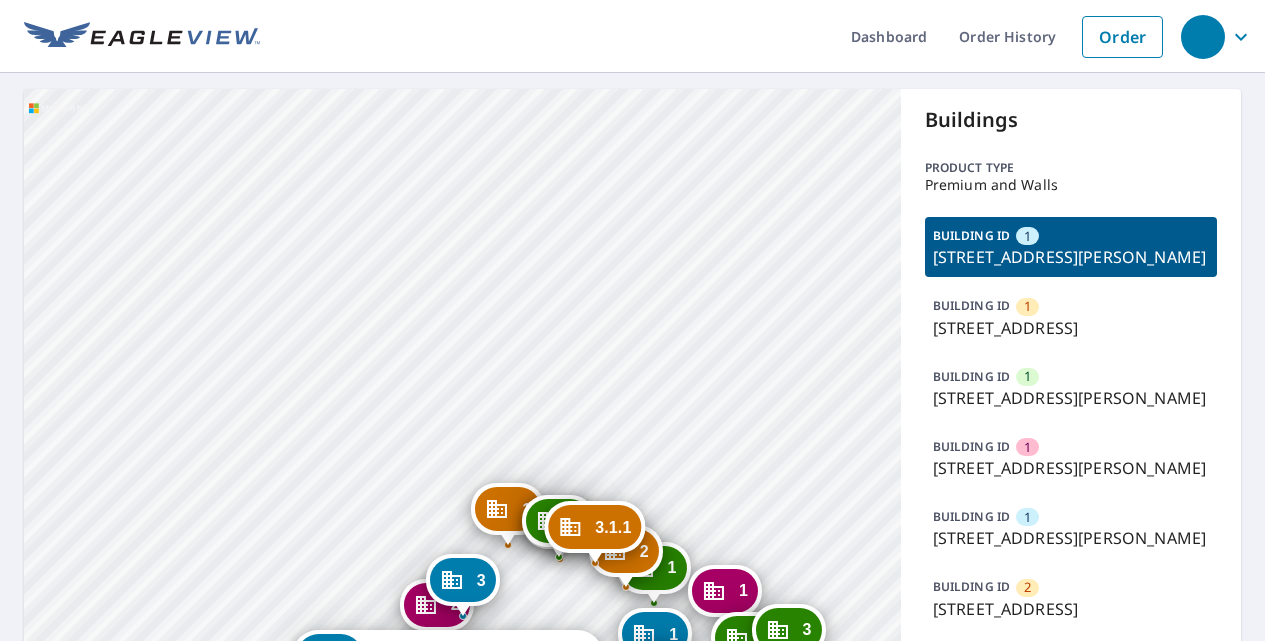 drag, startPoint x: 632, startPoint y: 292, endPoint x: 638, endPoint y: 131, distance: 161.11176 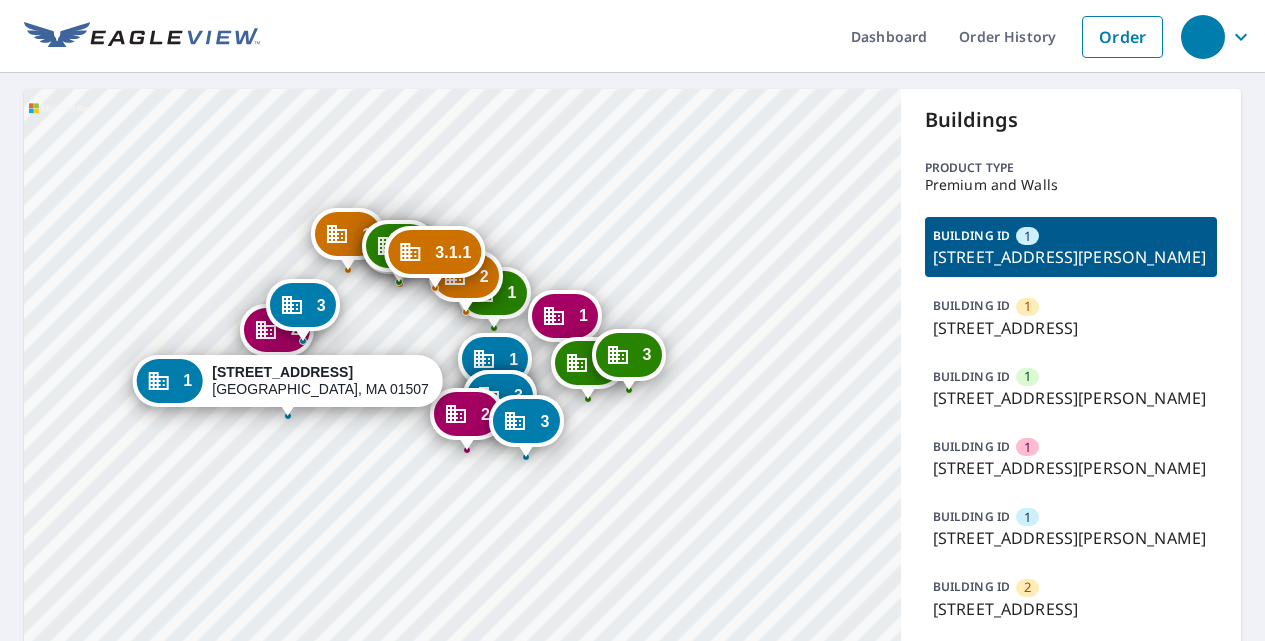 drag, startPoint x: 551, startPoint y: 295, endPoint x: 456, endPoint y: 174, distance: 153.83757 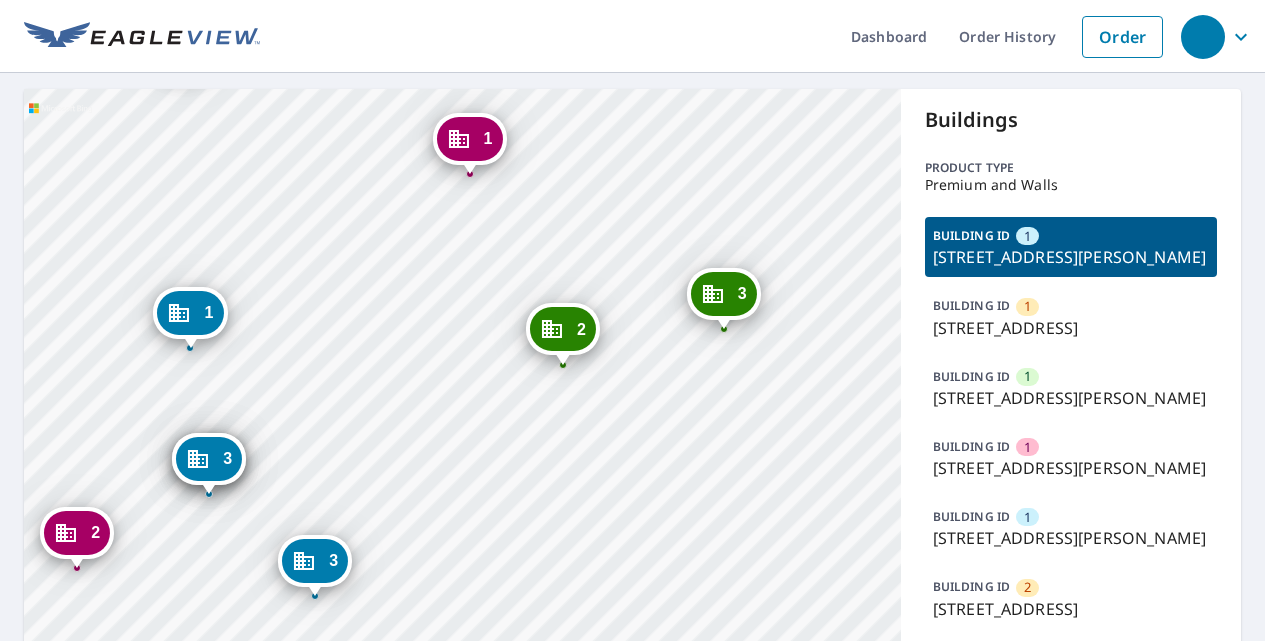 drag, startPoint x: 599, startPoint y: 457, endPoint x: 697, endPoint y: 388, distance: 119.85408 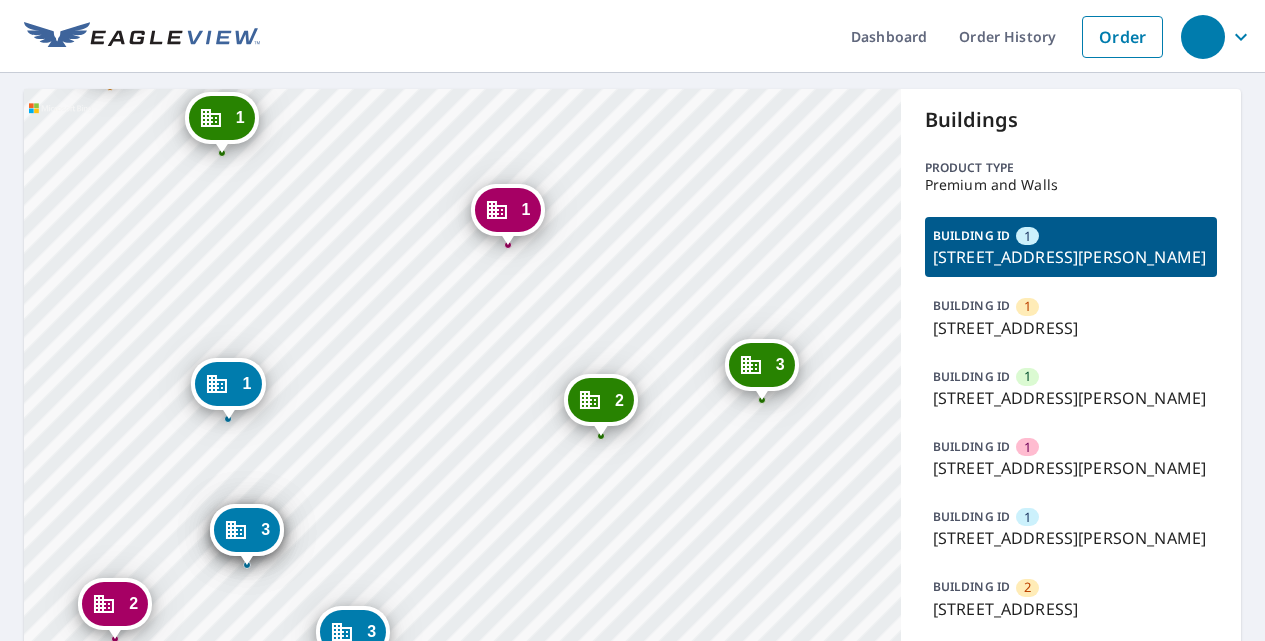 drag, startPoint x: 301, startPoint y: 300, endPoint x: 320, endPoint y: 335, distance: 39.824615 